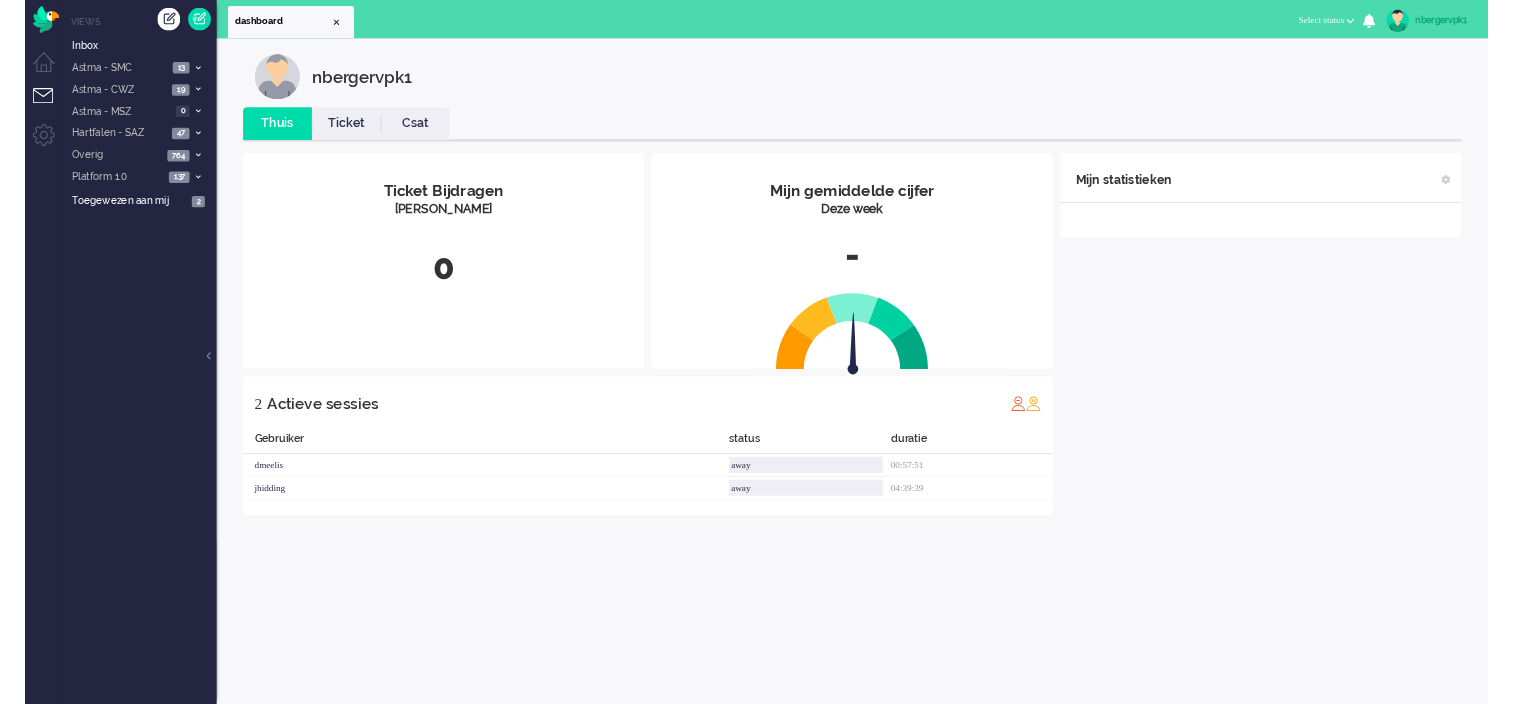 scroll, scrollTop: 0, scrollLeft: 0, axis: both 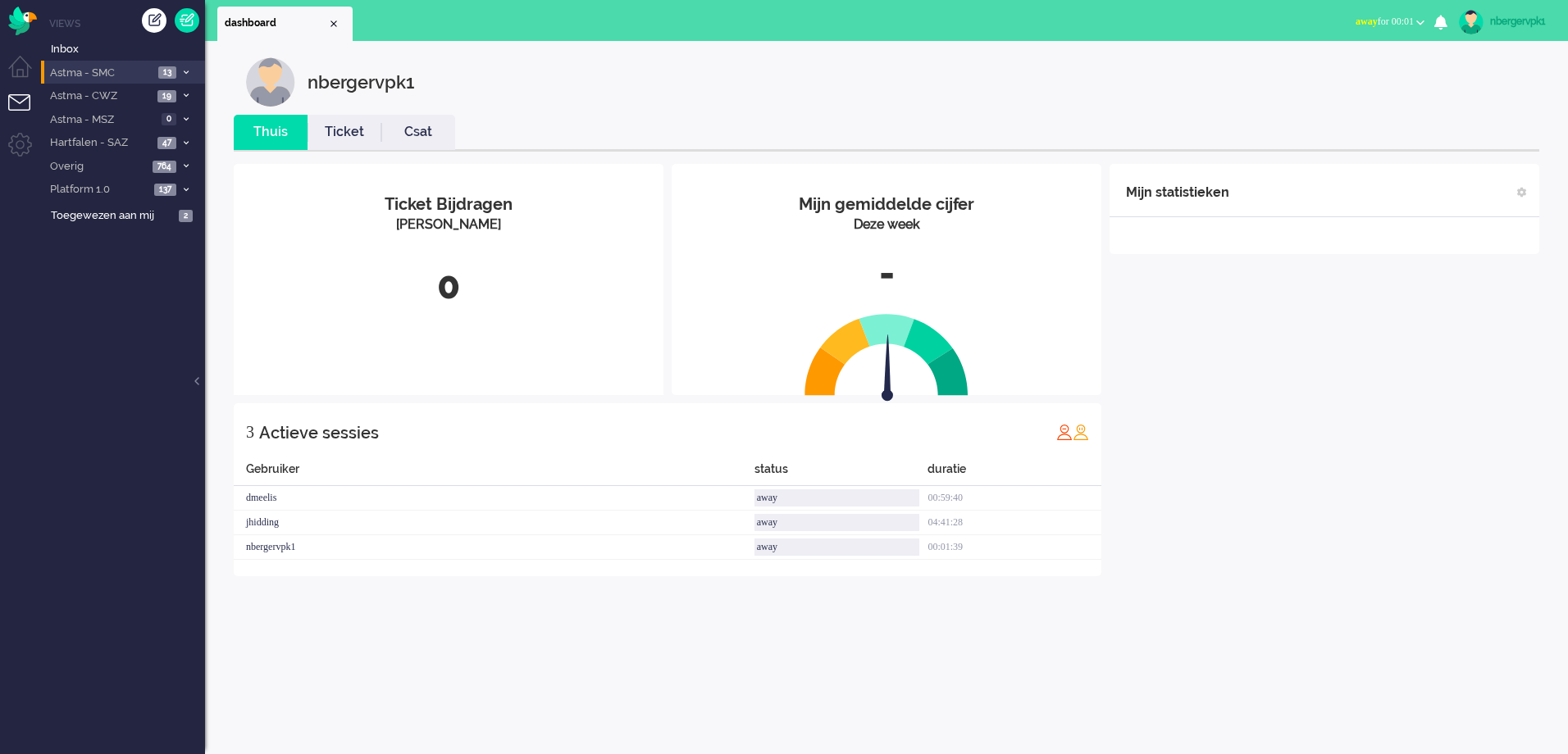 click on "Astma - SMC" at bounding box center [100, 73] 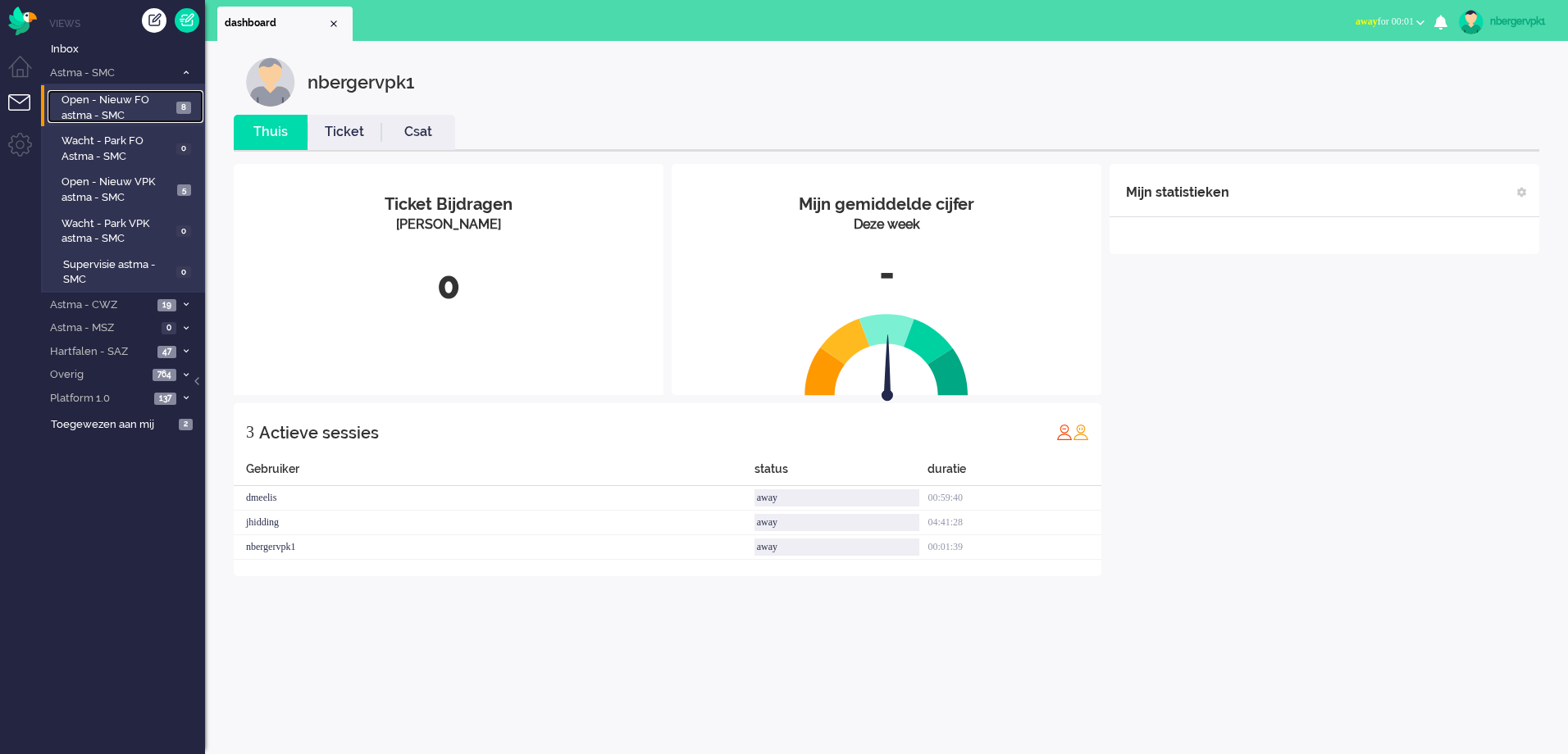 click on "Open - Nieuw FO astma - SMC" at bounding box center [116, 107] 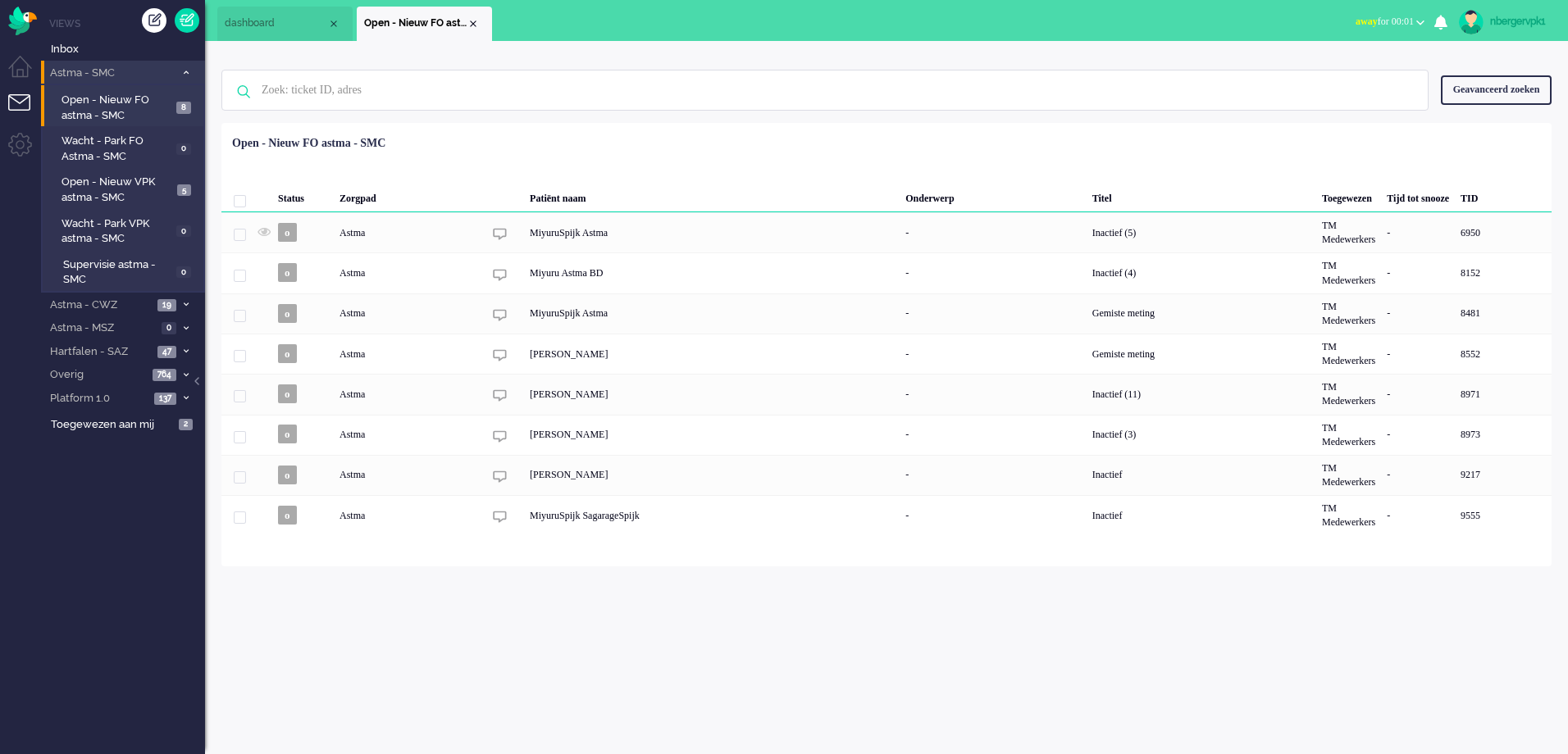 click on "Astma - SMC" at bounding box center [111, 73] 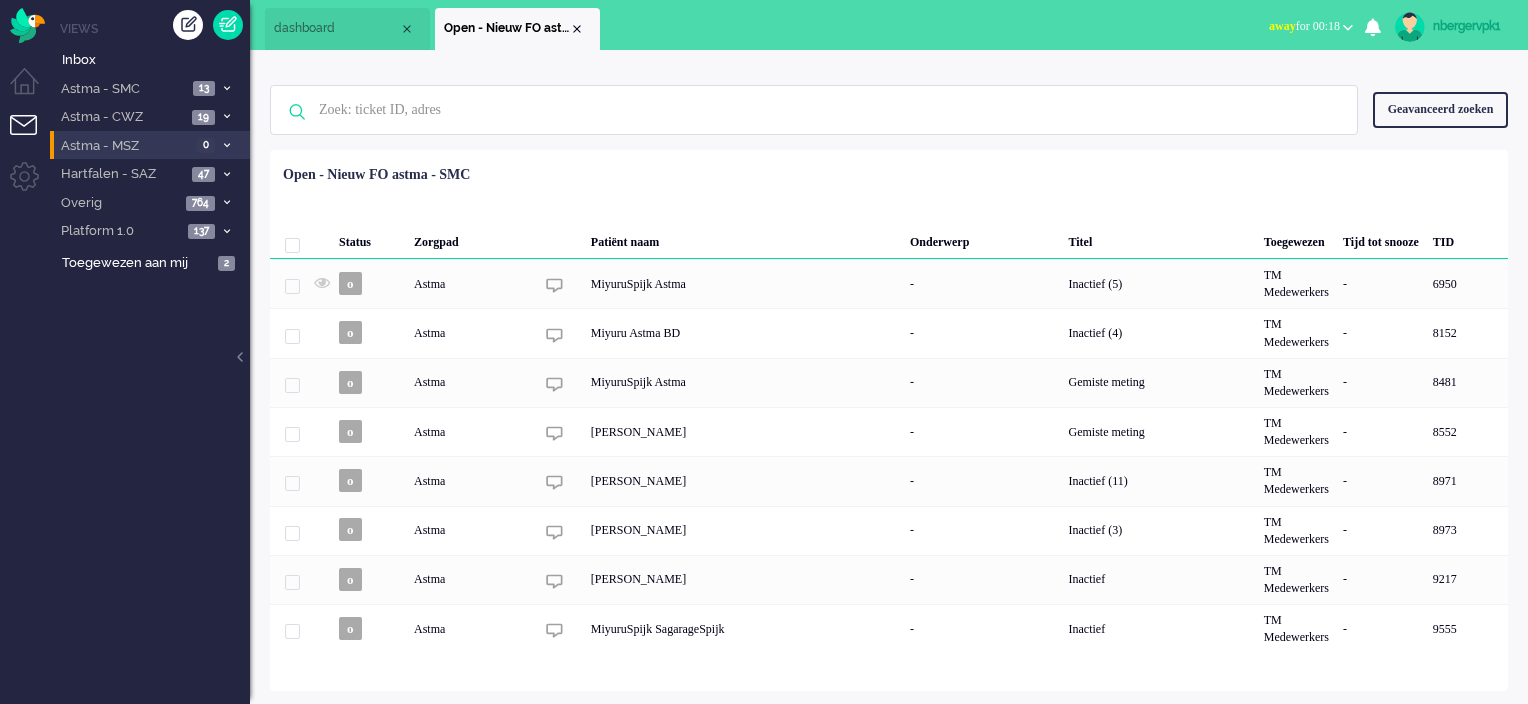 click at bounding box center [227, 145] 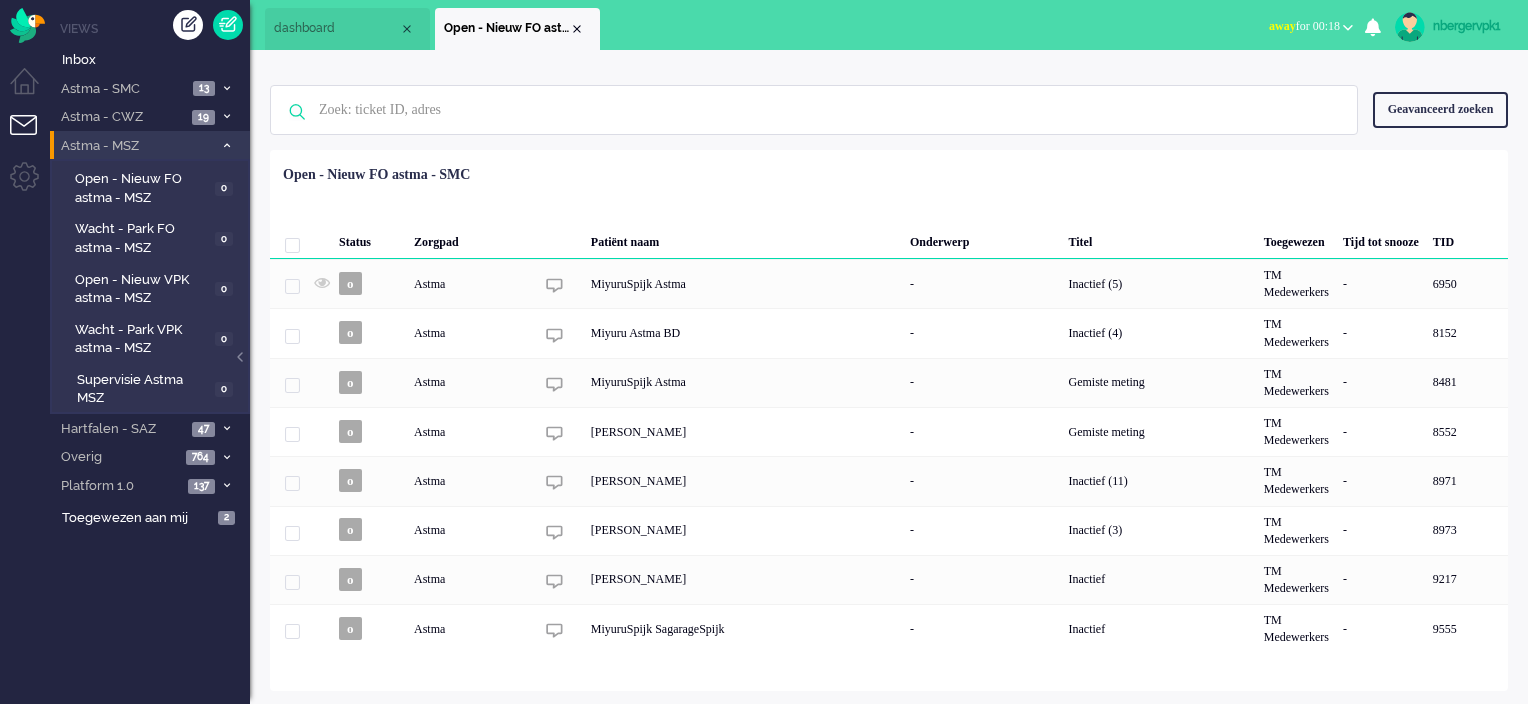 click at bounding box center (227, 145) 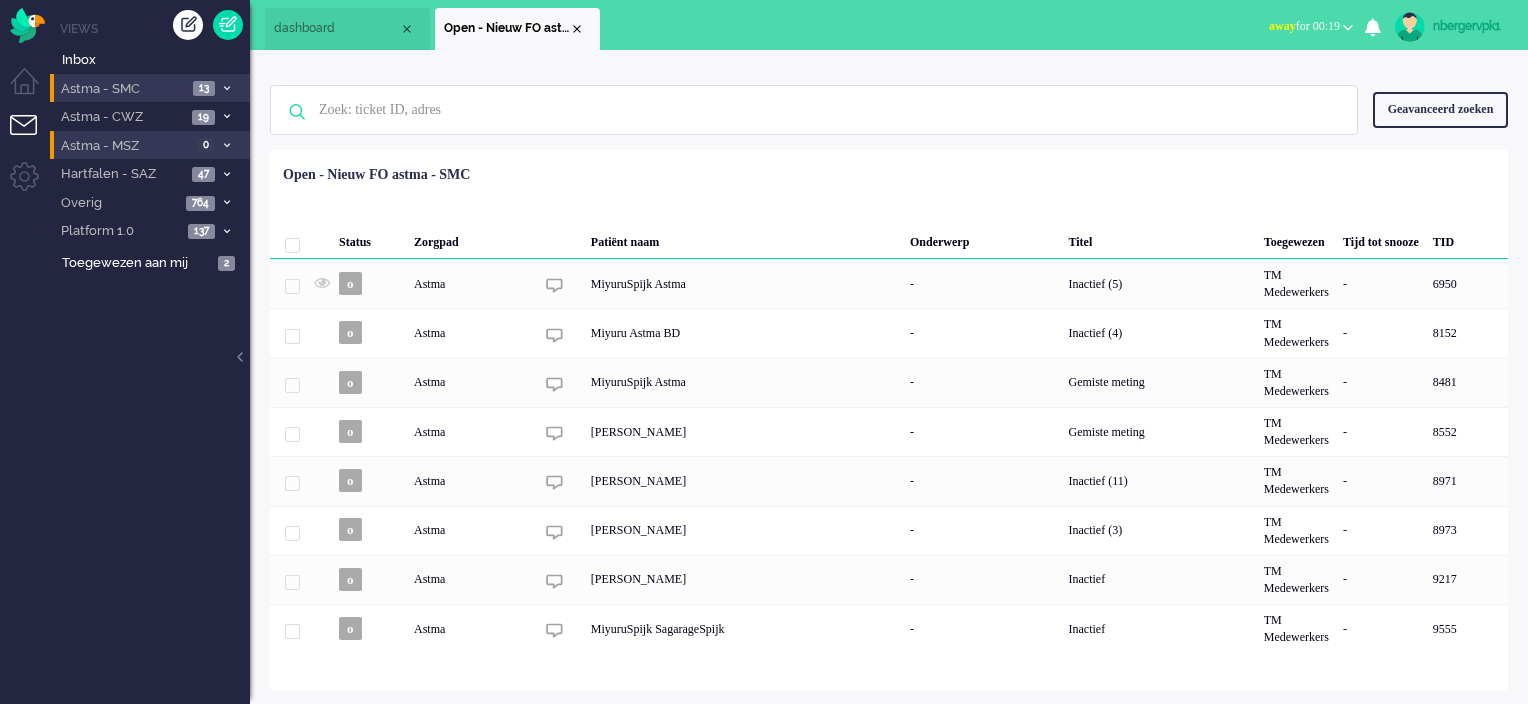 click on "Astma - SMC" at bounding box center (122, 89) 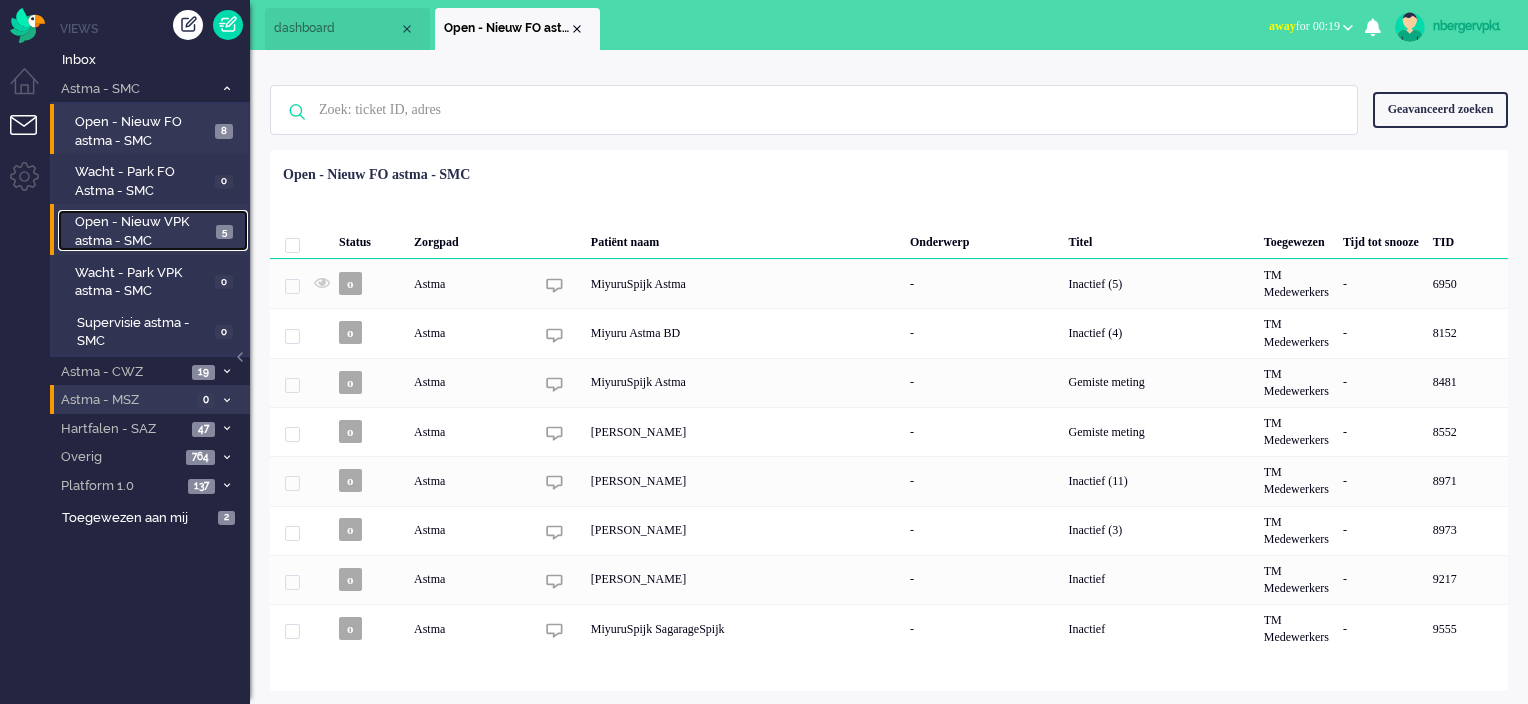 click on "Open - Nieuw VPK astma - SMC" at bounding box center [143, 231] 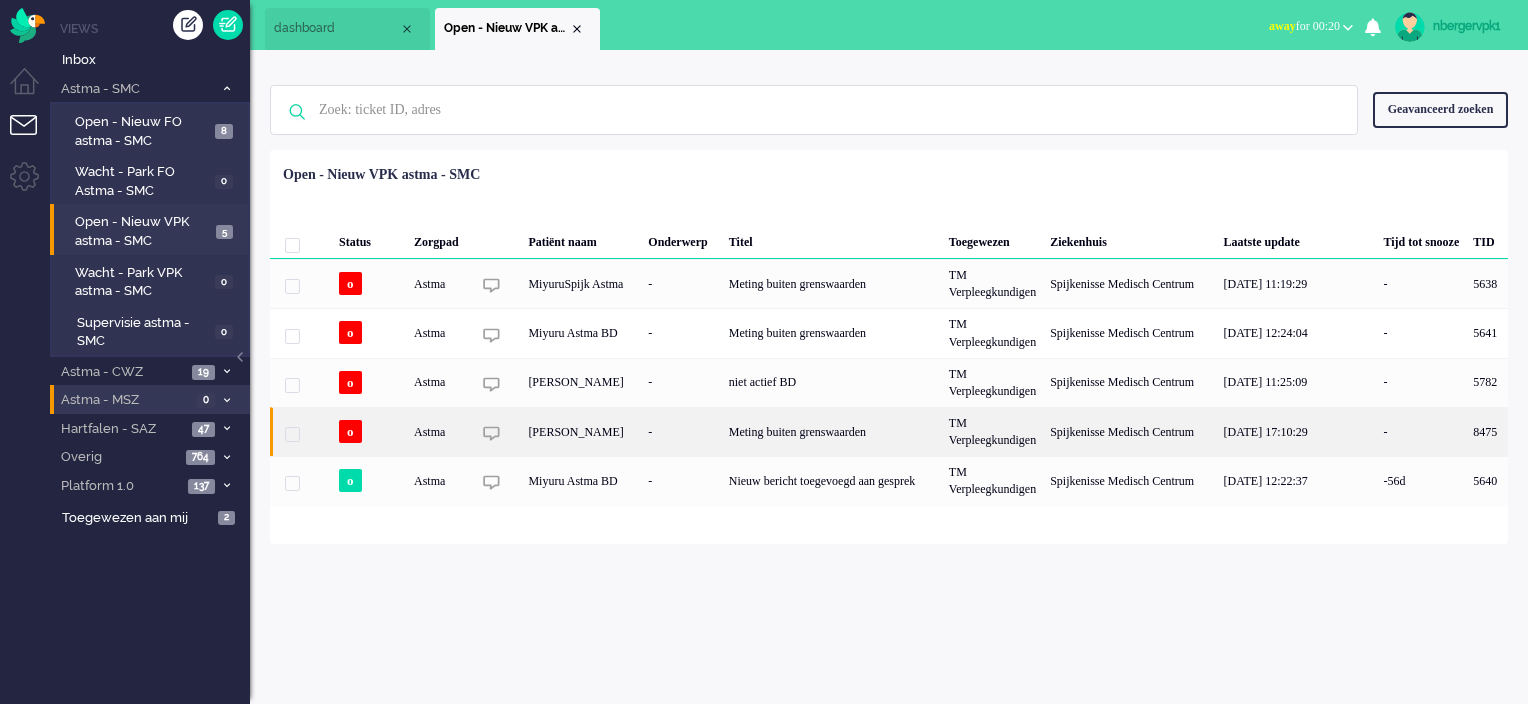 click on "Meting buiten grenswaarden" 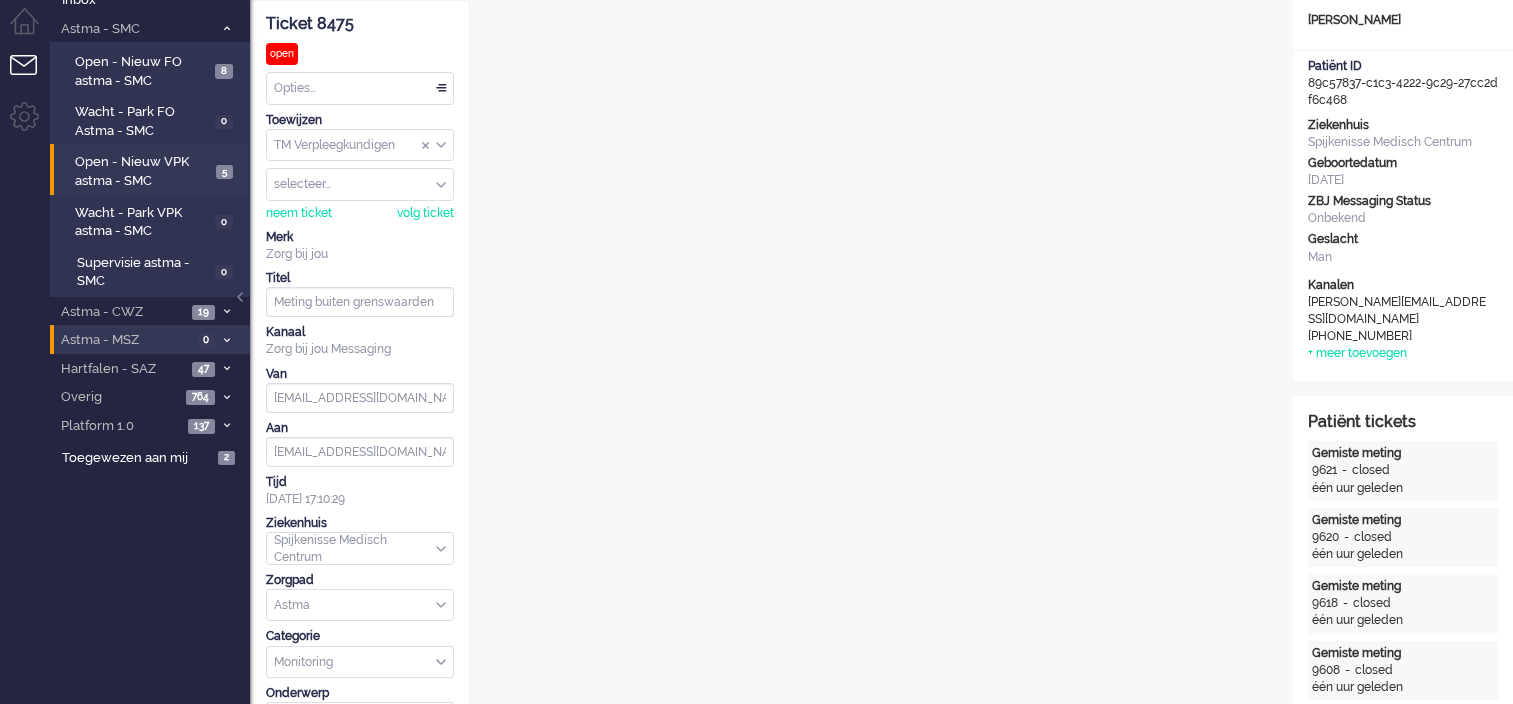 scroll, scrollTop: 0, scrollLeft: 0, axis: both 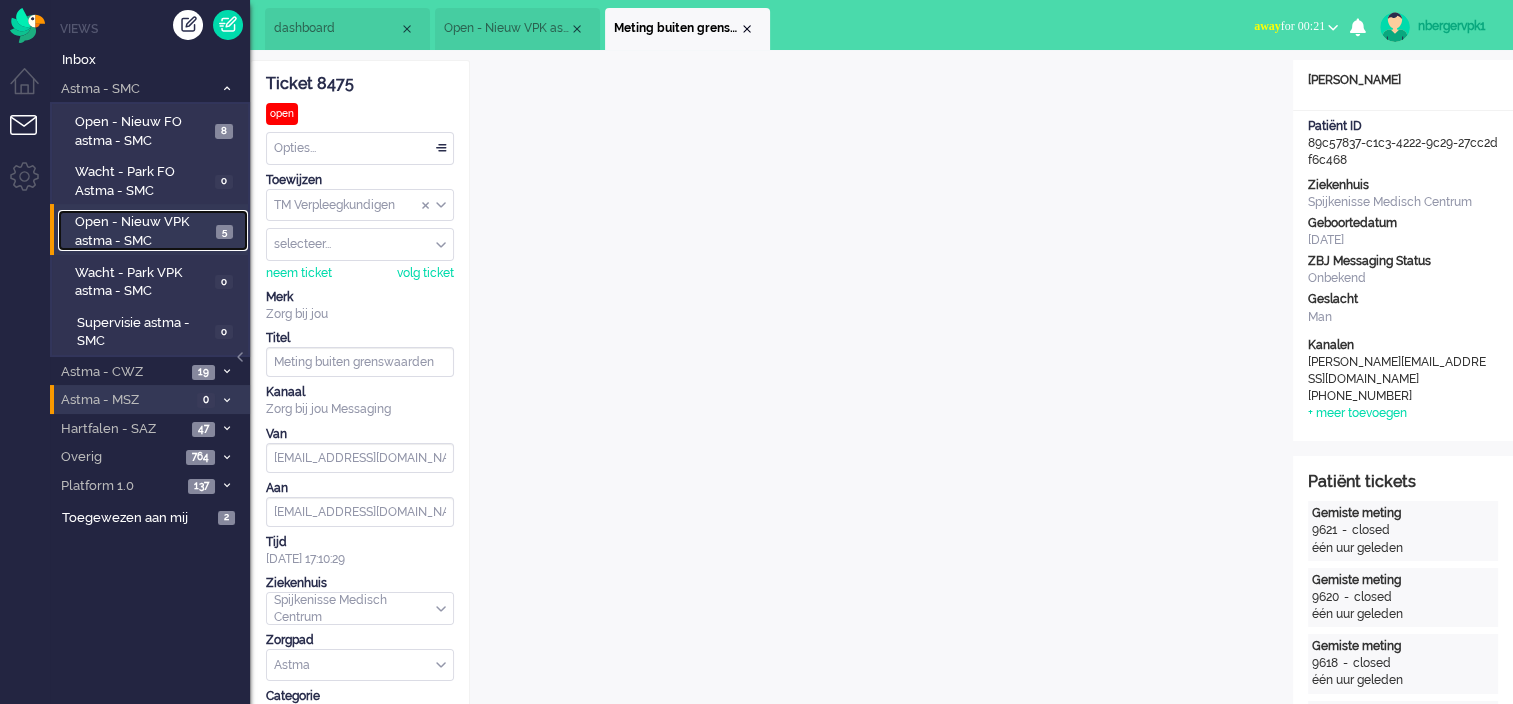 click on "Open - Nieuw VPK astma - SMC" at bounding box center (143, 231) 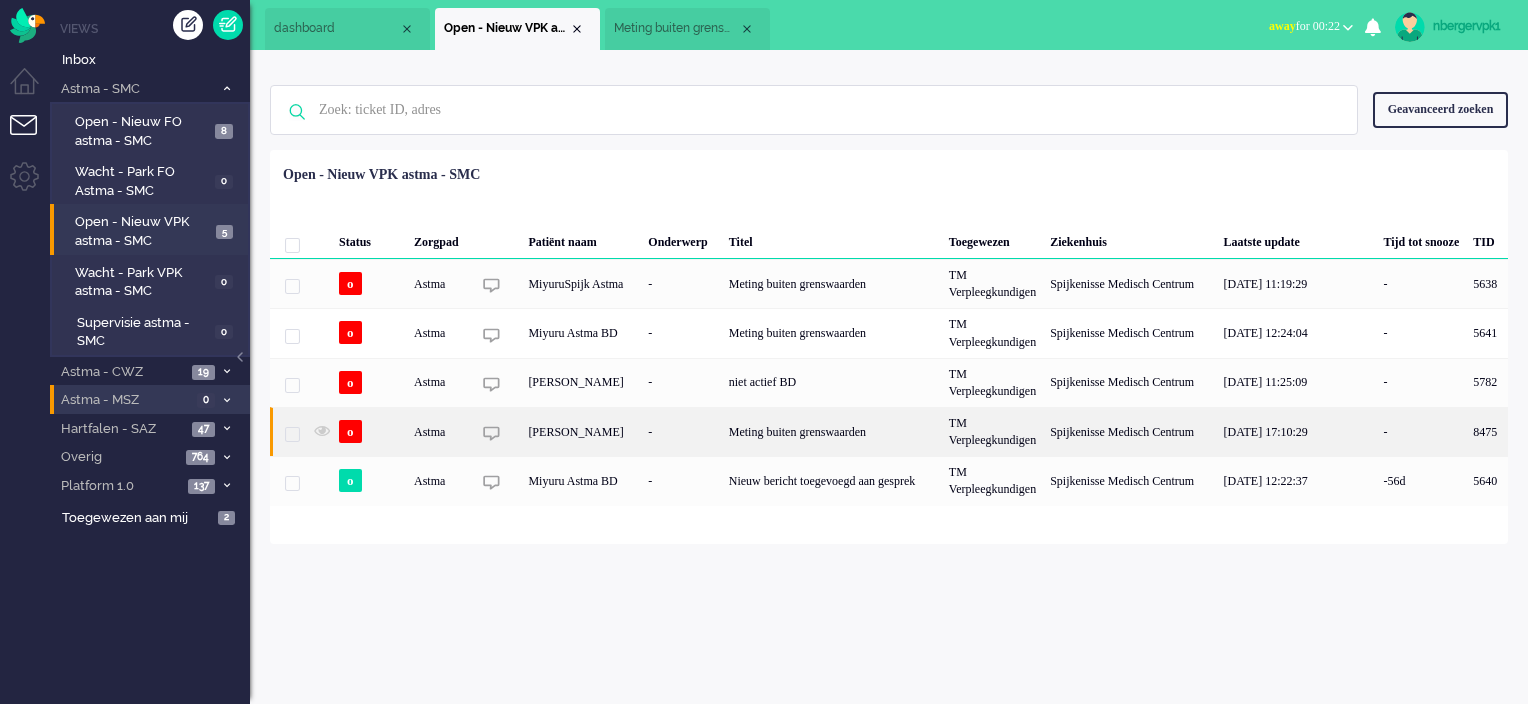 click on "Meting buiten grenswaarden" 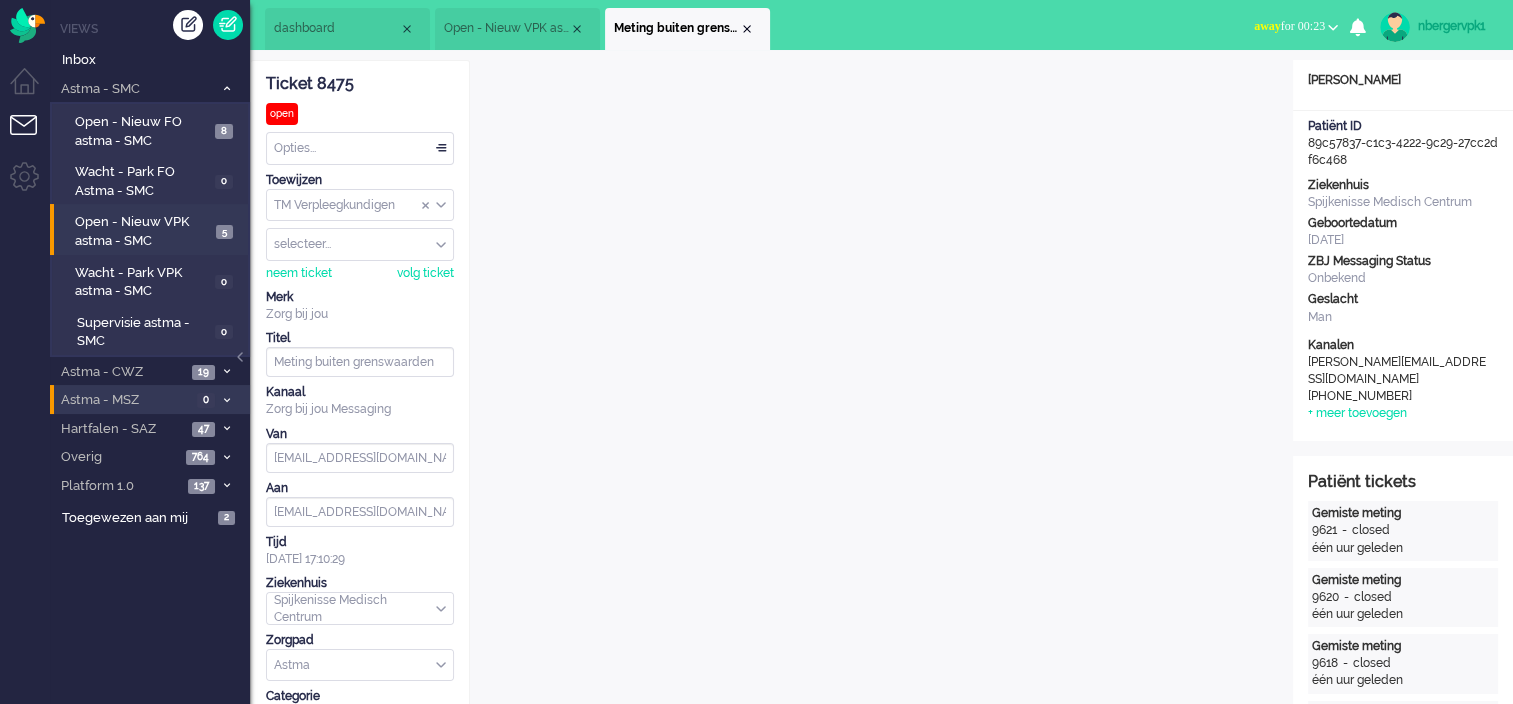 click on "ZBJ Messaging Status" at bounding box center (1403, 261) 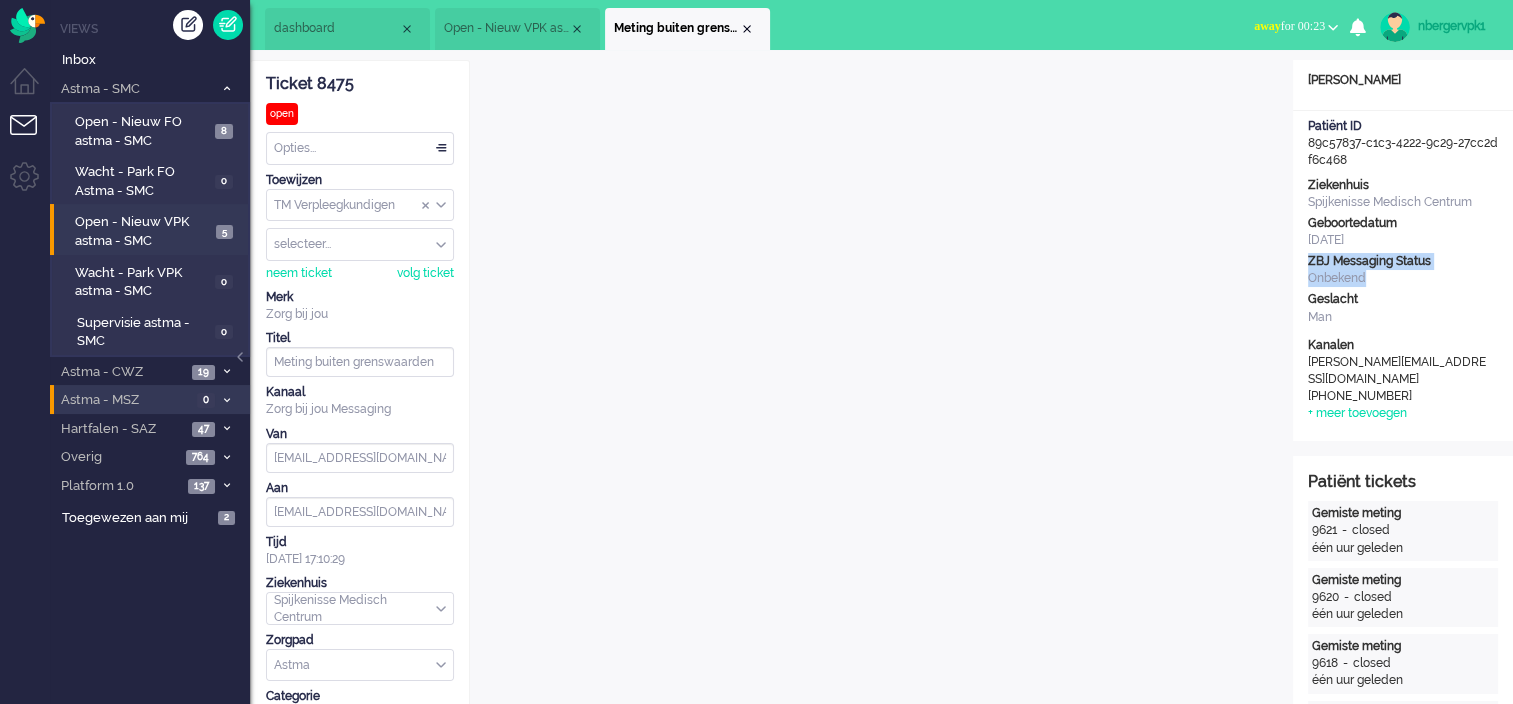 drag, startPoint x: 1372, startPoint y: 278, endPoint x: 1306, endPoint y: 256, distance: 69.57011 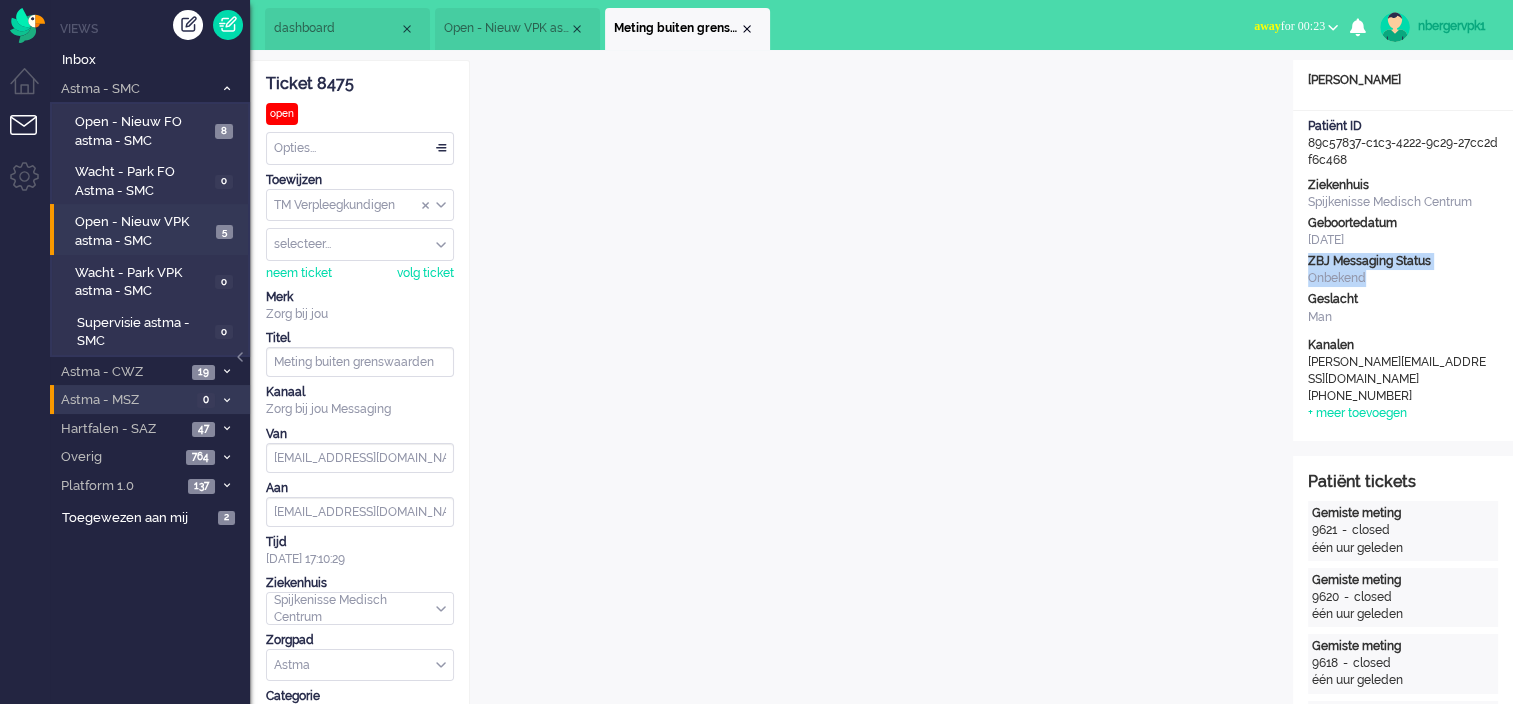 click on "Ziekenhuis Spijkenisse Medisch Centrum Geboortedatum [DATE] ZBJ Messaging Status Onbekend Geslacht Man" 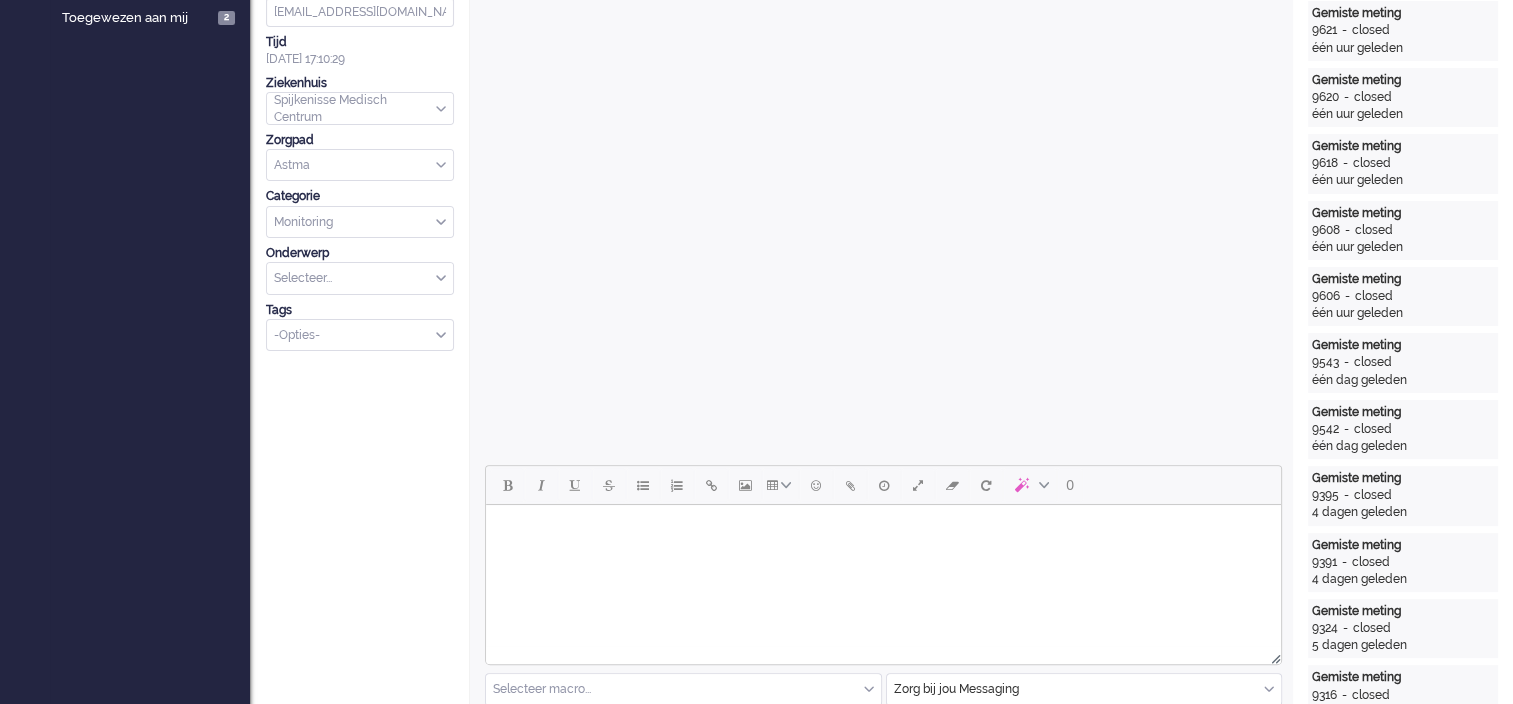 scroll, scrollTop: 900, scrollLeft: 0, axis: vertical 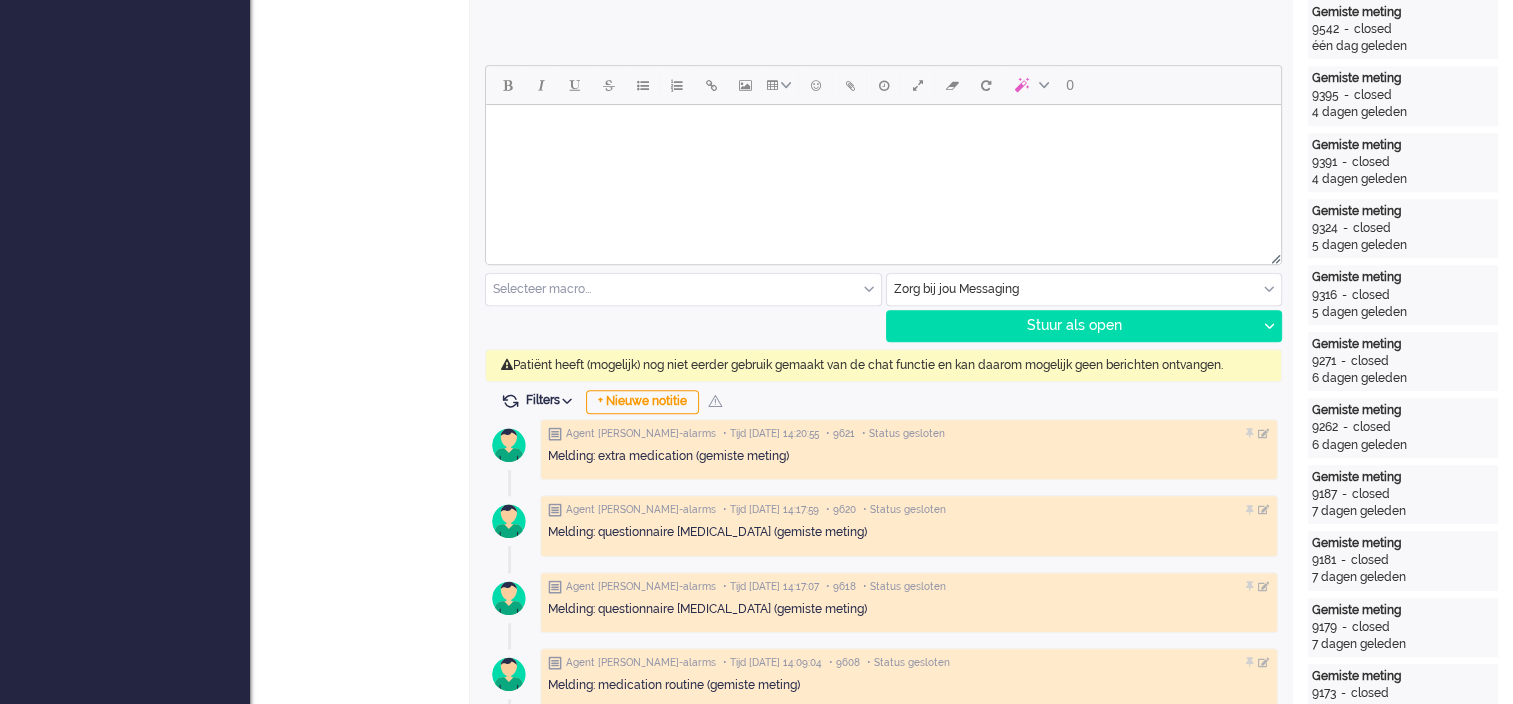click at bounding box center (883, 130) 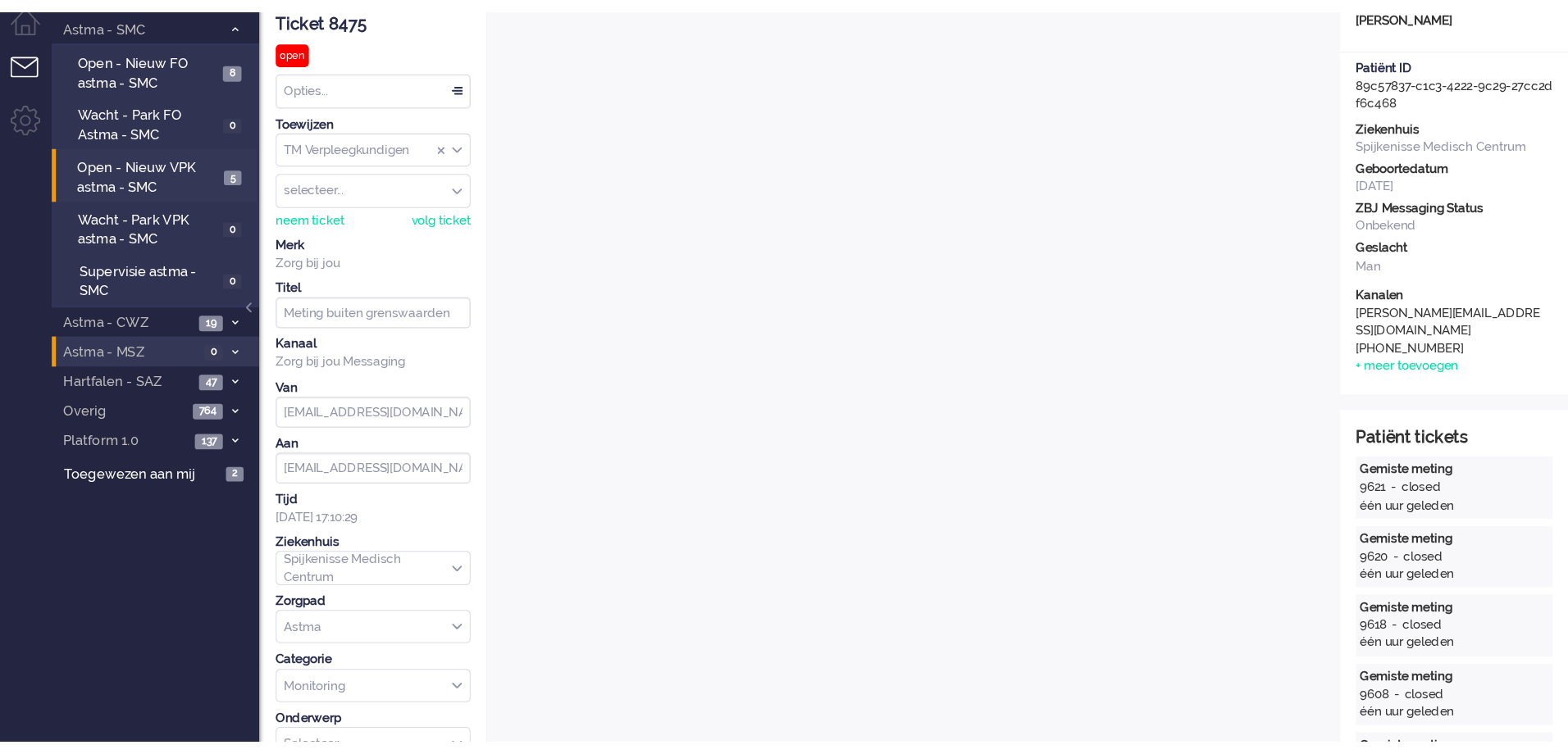scroll, scrollTop: 0, scrollLeft: 0, axis: both 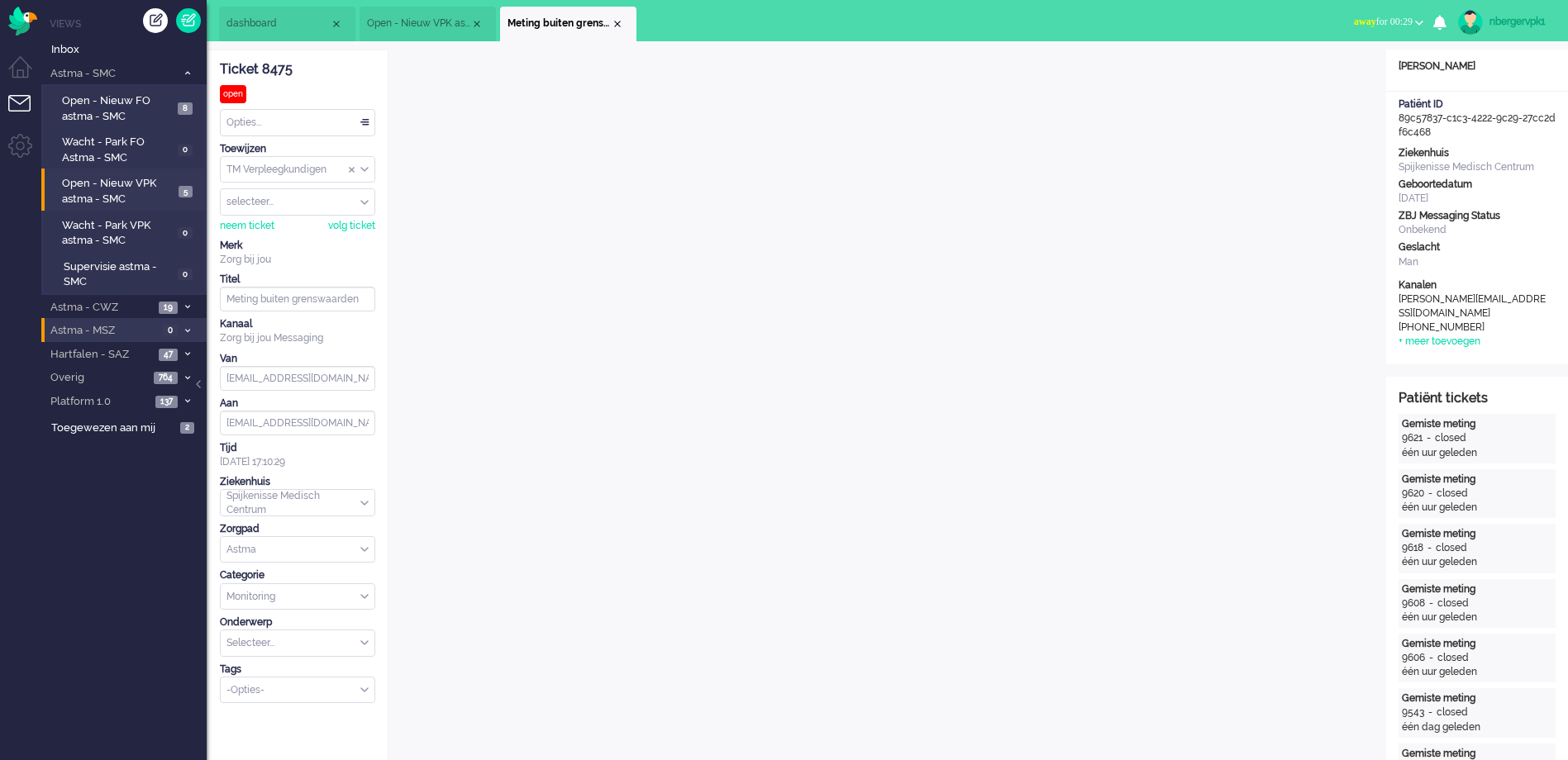 click on "Astma - MSZ" at bounding box center [102, 330] 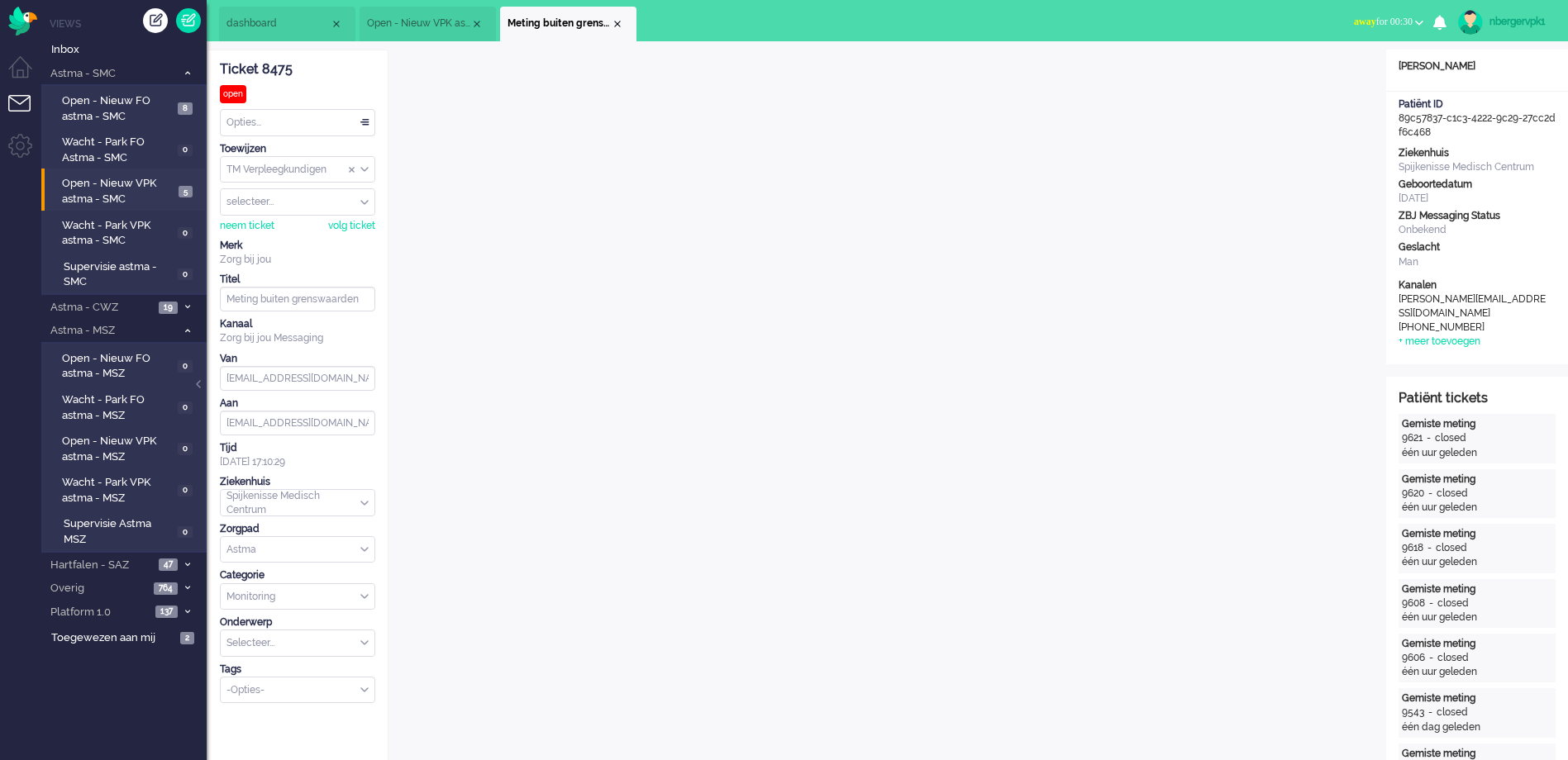 click on "Open - Nieuw VPK astma - SMC" at bounding box center [418, 23] 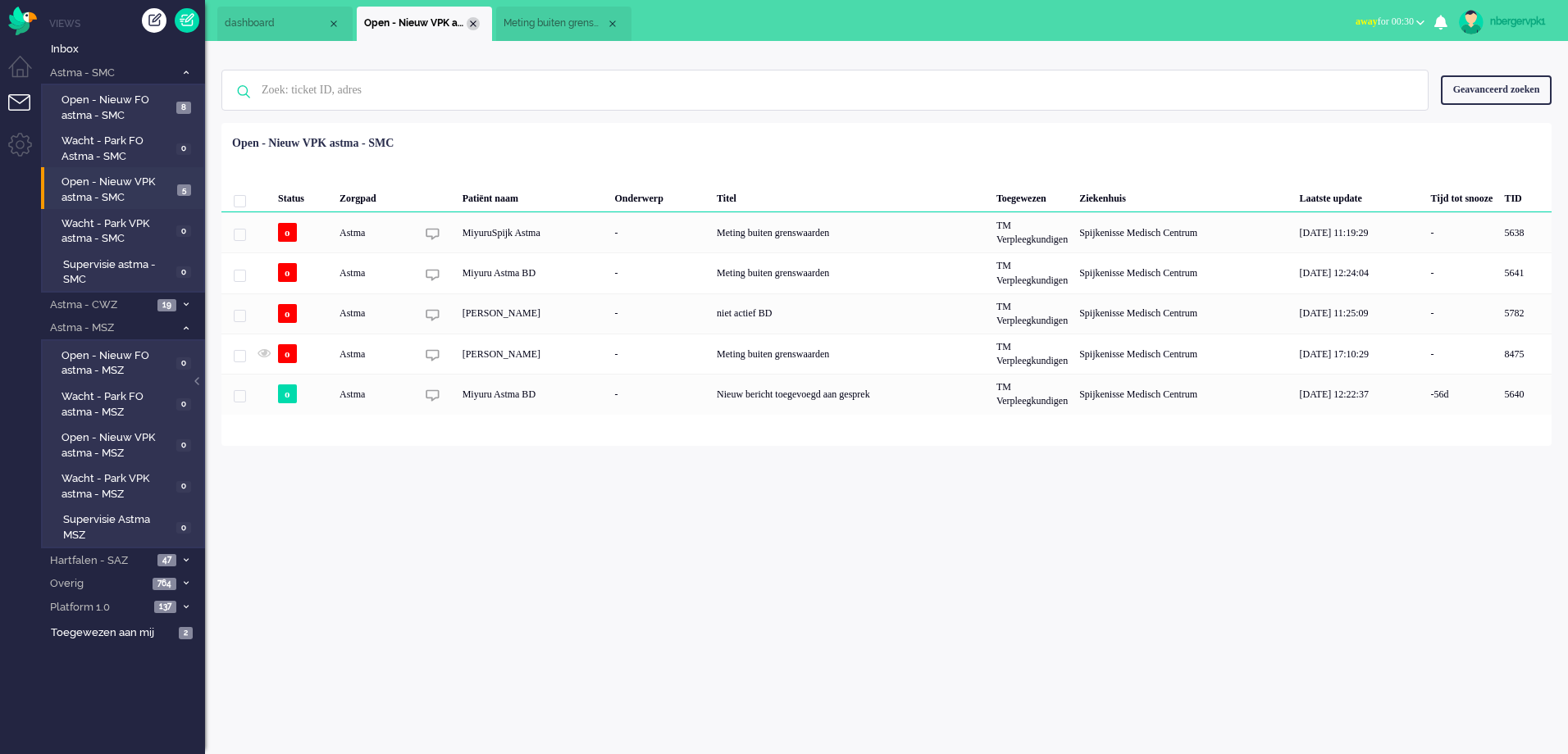 click at bounding box center (473, 24) 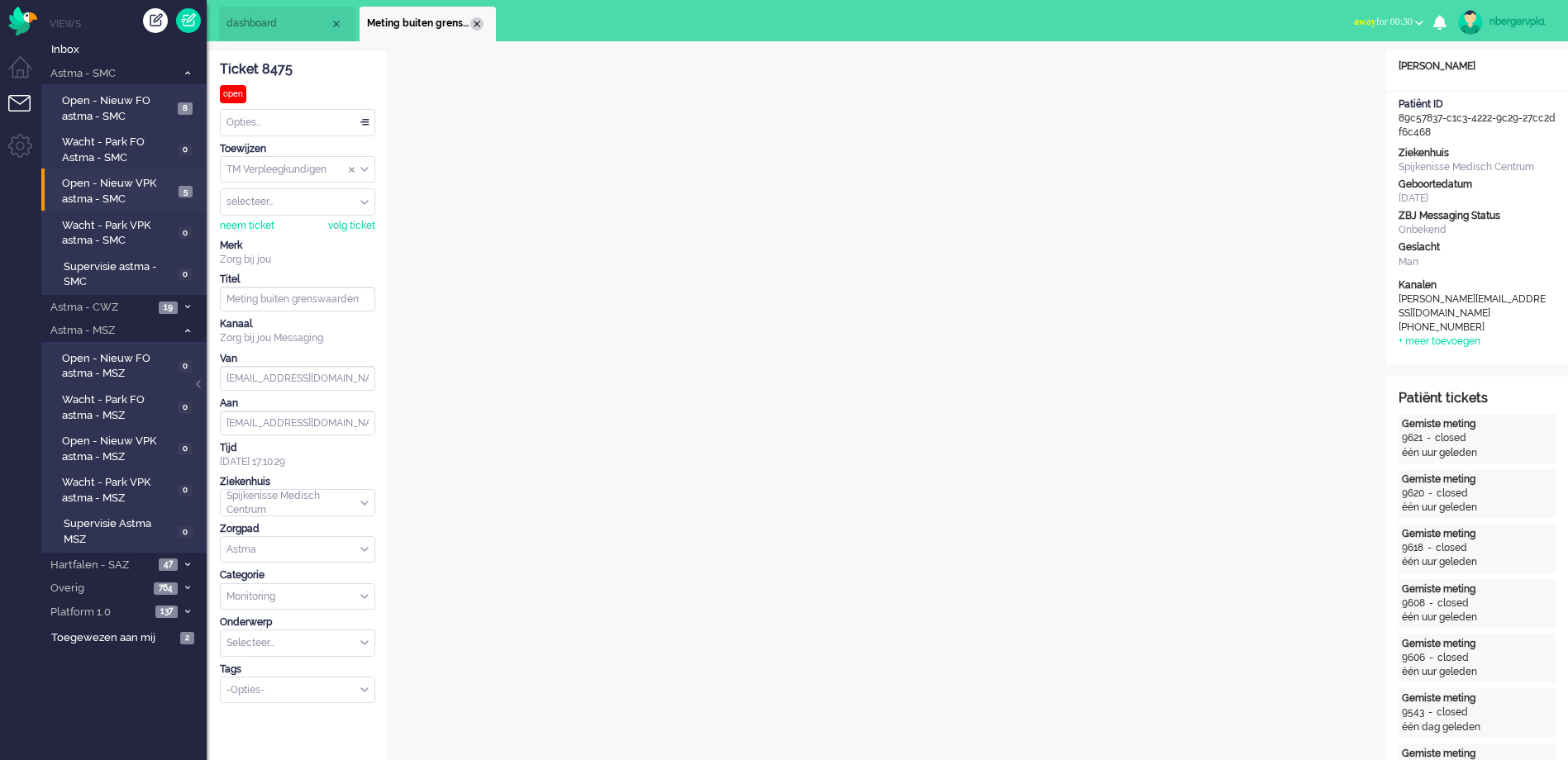 click at bounding box center (477, 24) 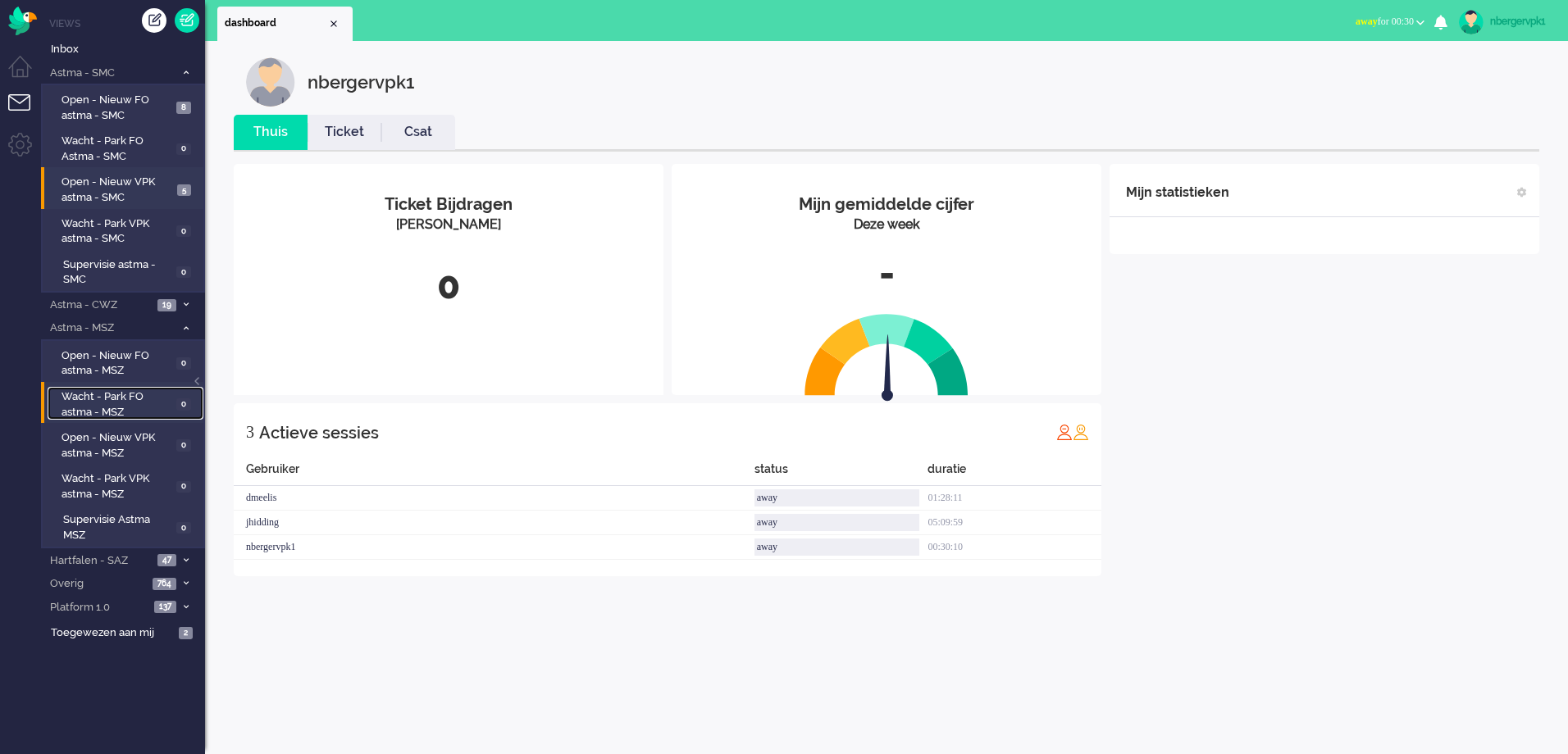 click on "Wacht - Park FO astma - MSZ" at bounding box center [116, 404] 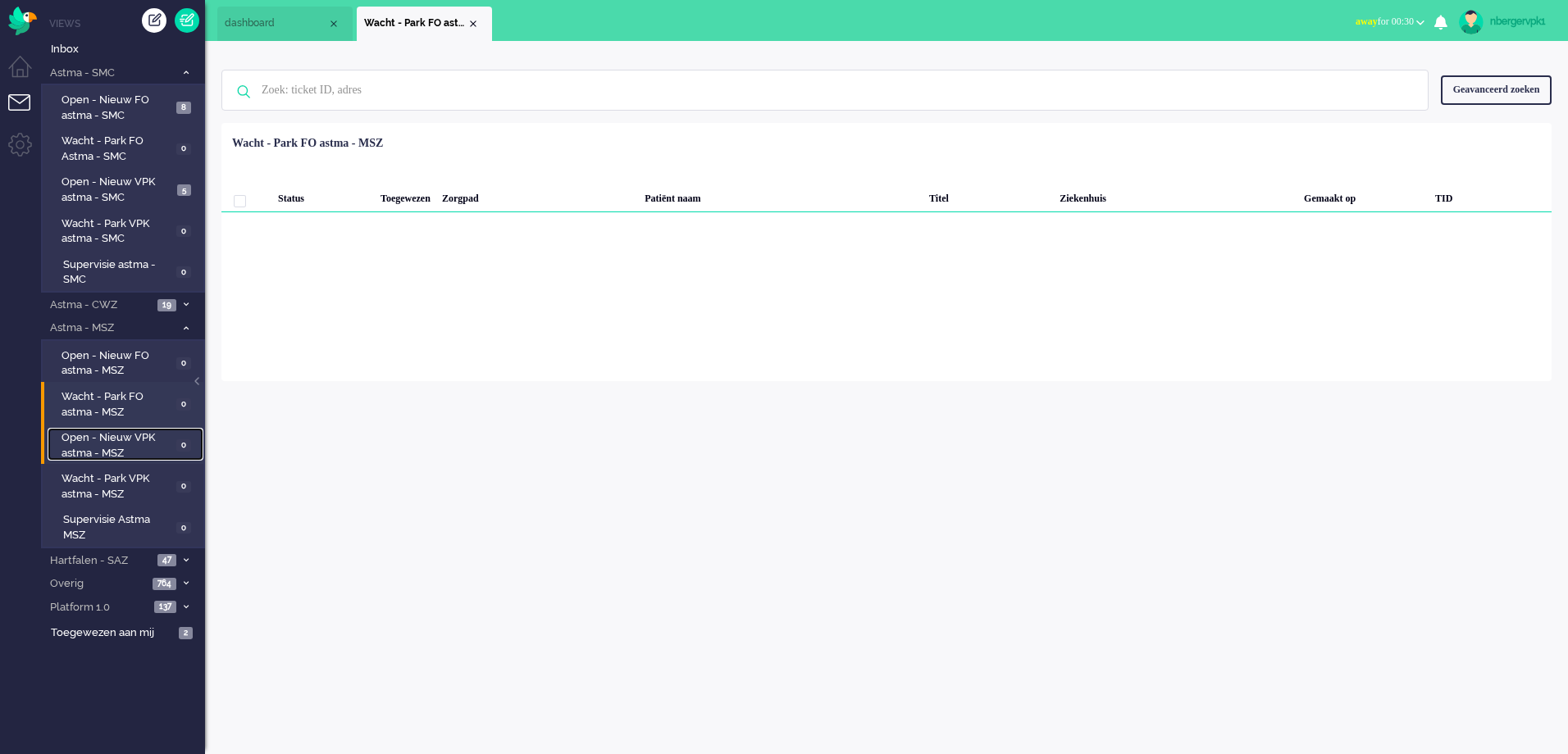click on "Open - Nieuw VPK astma - MSZ" at bounding box center [116, 445] 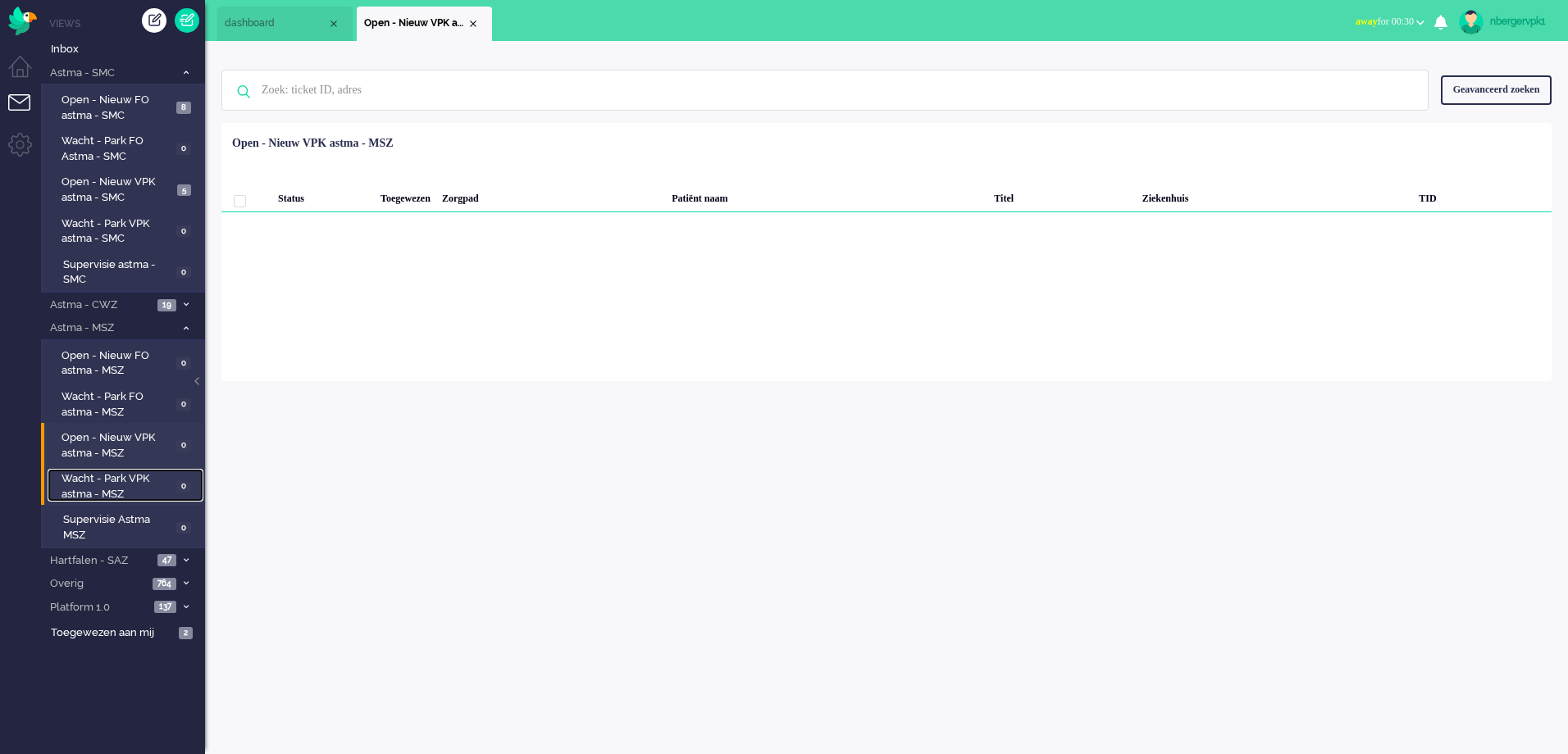 click on "Wacht - Park VPK astma - MSZ" at bounding box center (116, 486) 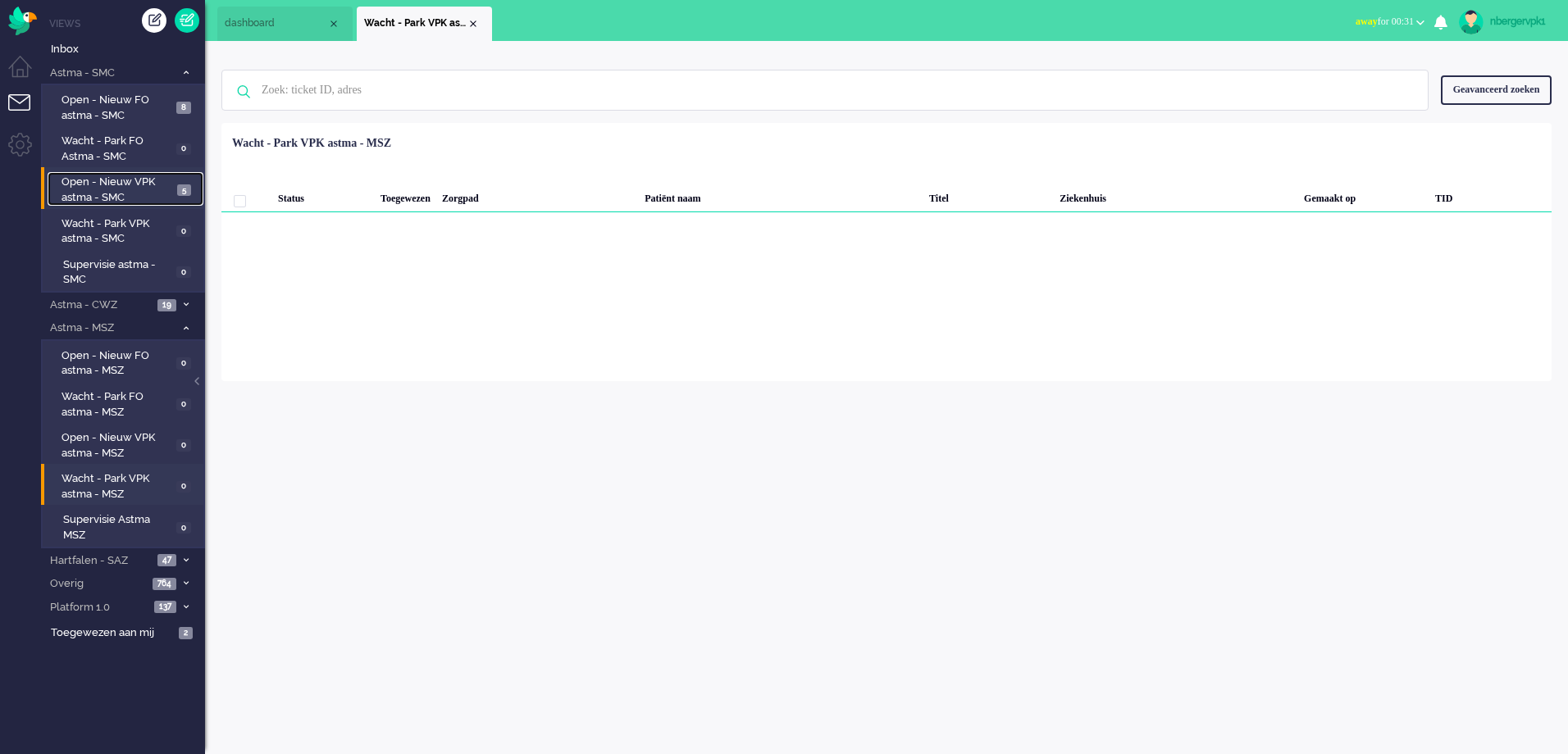 click on "Open - Nieuw VPK astma - SMC" at bounding box center [117, 189] 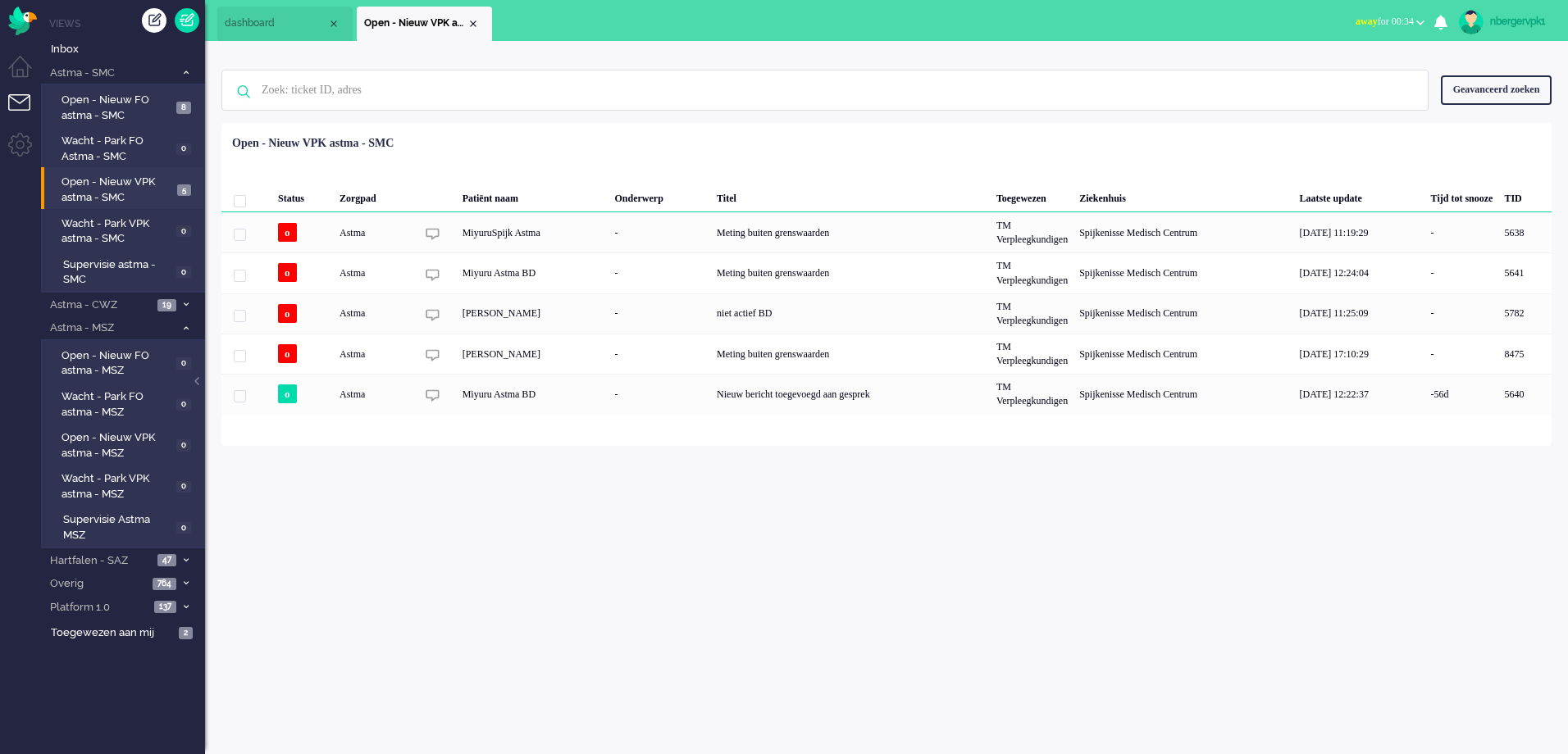 click on "nbergervpk1 Thuis Ticket Csat Mijn gemiddelde cijfer Deze week - Ticket Bijdragen Per Kanaal 0 3 Actieve sessies Gebruiker status duratie dmeelis away 01:32:21 jhidding away 05:14:09 nbergervpk1 away 00:34:20 Mijn statistieken + Statistieken toevoegen Bel tijd (gemiddelde dag) Wrapup tijd (gemiddelde dag) FTR oproep (deze week) Status tijd (totaal dag) Wachtende oproepen (dit moment) per campaign Campaign beschikbaarheid (vandaag) per campaign Wachtende oproepen (dit moment) per merk Campaign beschikbaarheid (vandaag) per merk Berichten van gebruiker (vandaag) per kanaal Gebruiker CSAT (week) Berichten van gebruiker (Totaal vandaag) met richting ticket  selecteer... selecteer... toevoegen annuleren Geen zoekresultaten [PERSON_NAME] nog eens Geavanceerd zoeken Geavanceerd zoeken  Ticket ID Ticket Status Selecteer... Nieuw Open In afwachting Geparkeerd Opgelost Patiënt ID Kanaal Selecteer... e-mail telephone twitter facebook_pm twitter_pm telephone outbound chat whatsapp o" at bounding box center [887, 397] 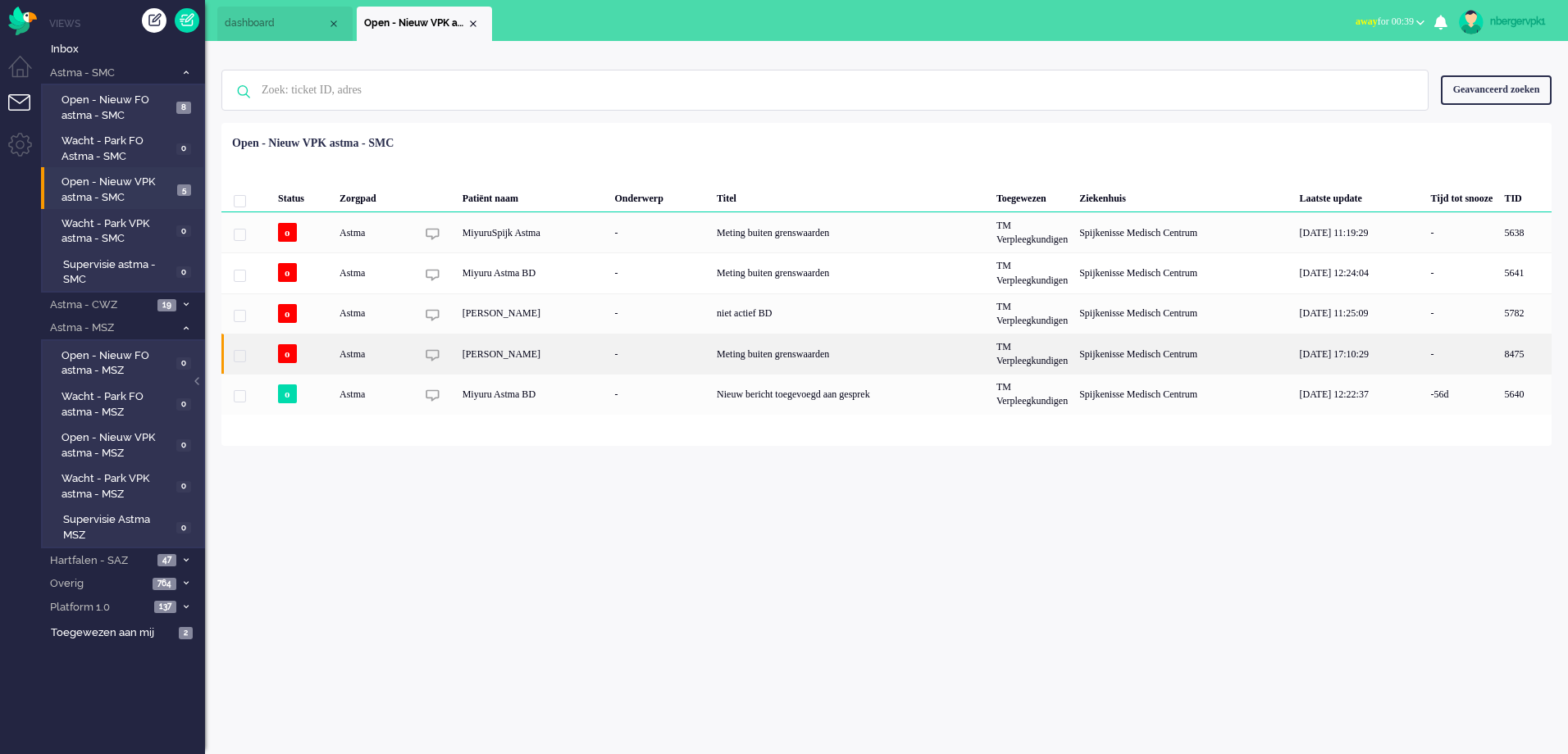 click on "[PERSON_NAME]" 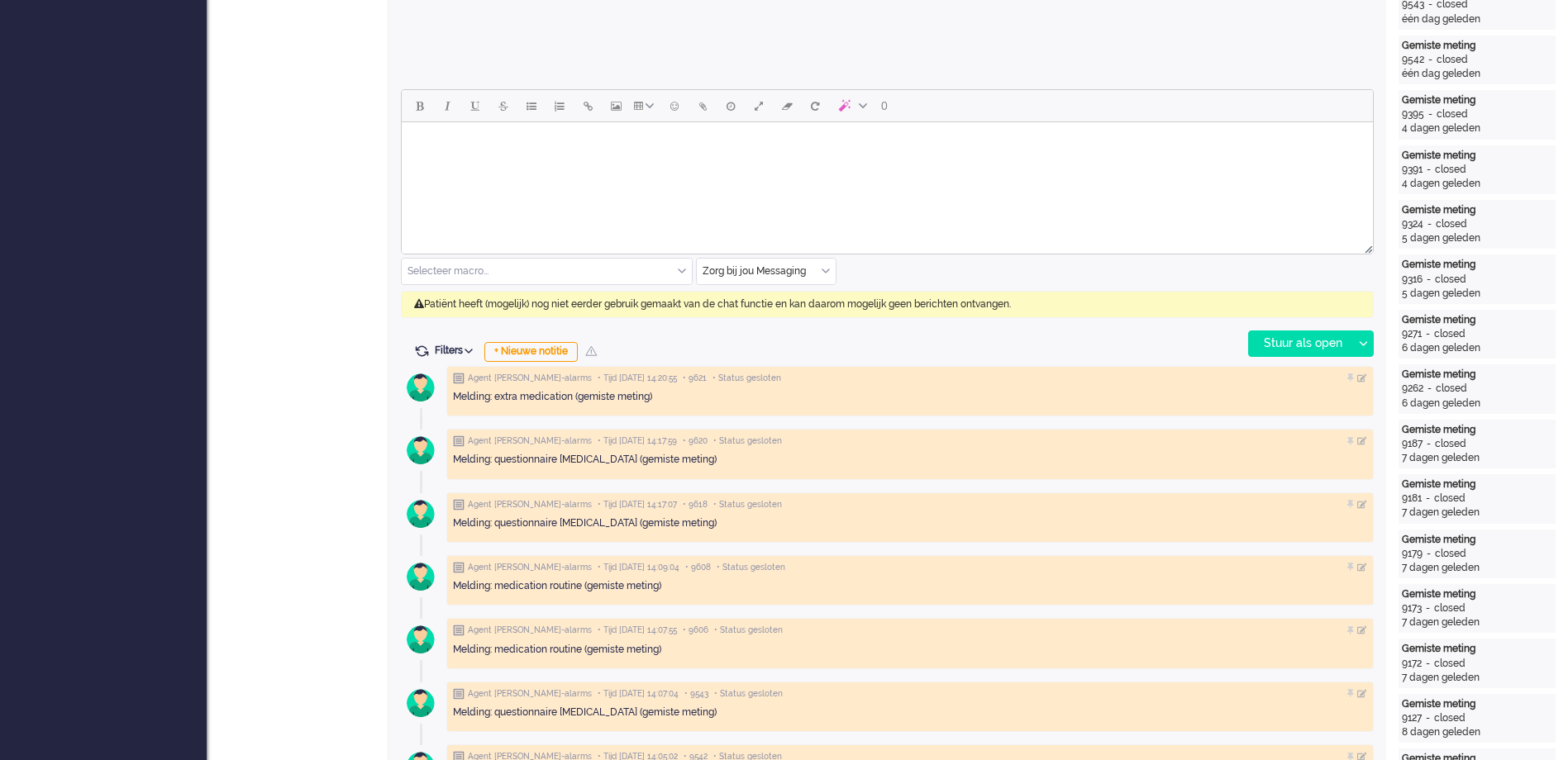 scroll, scrollTop: 711, scrollLeft: 0, axis: vertical 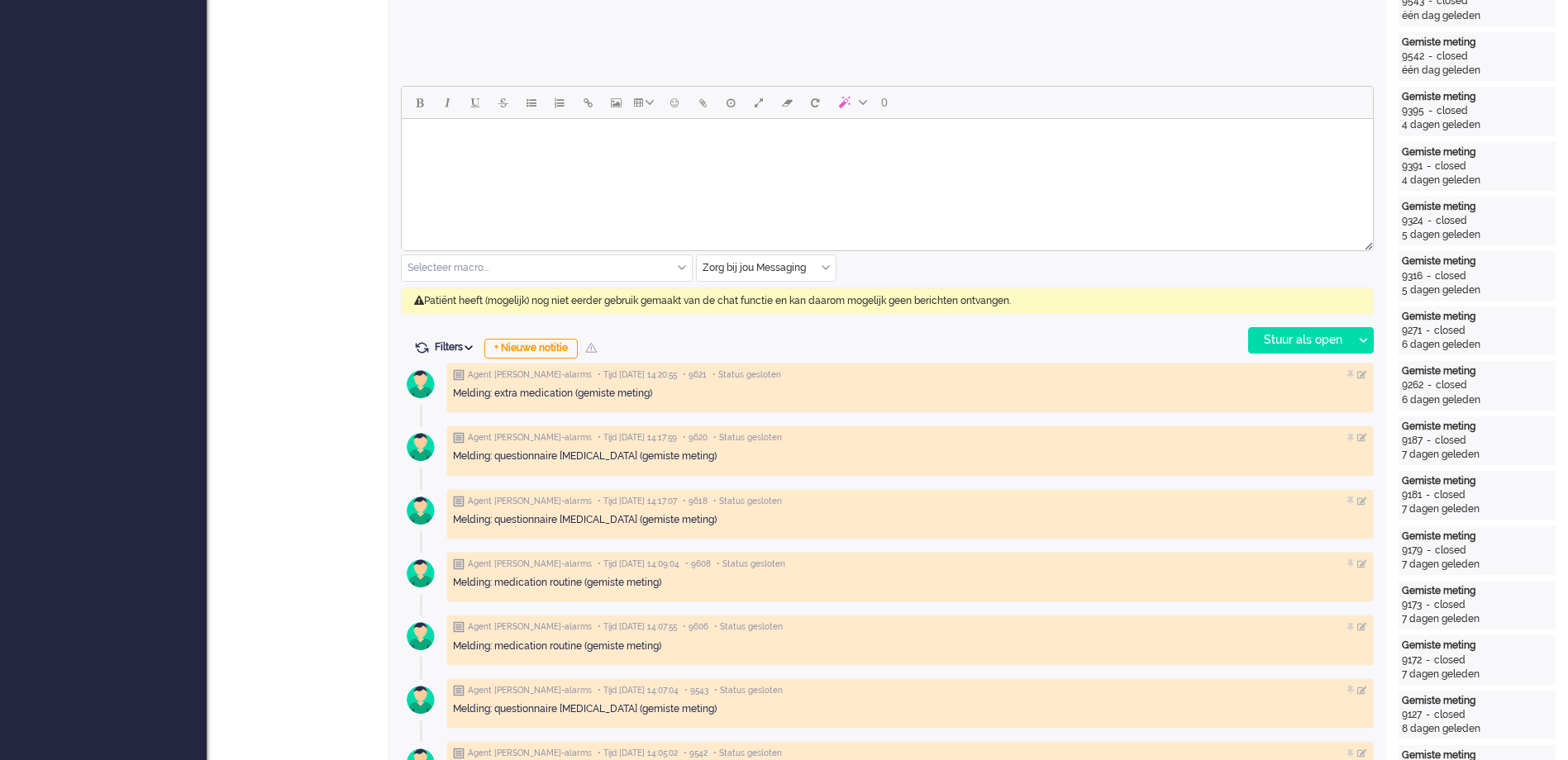 click at bounding box center [469, 348] 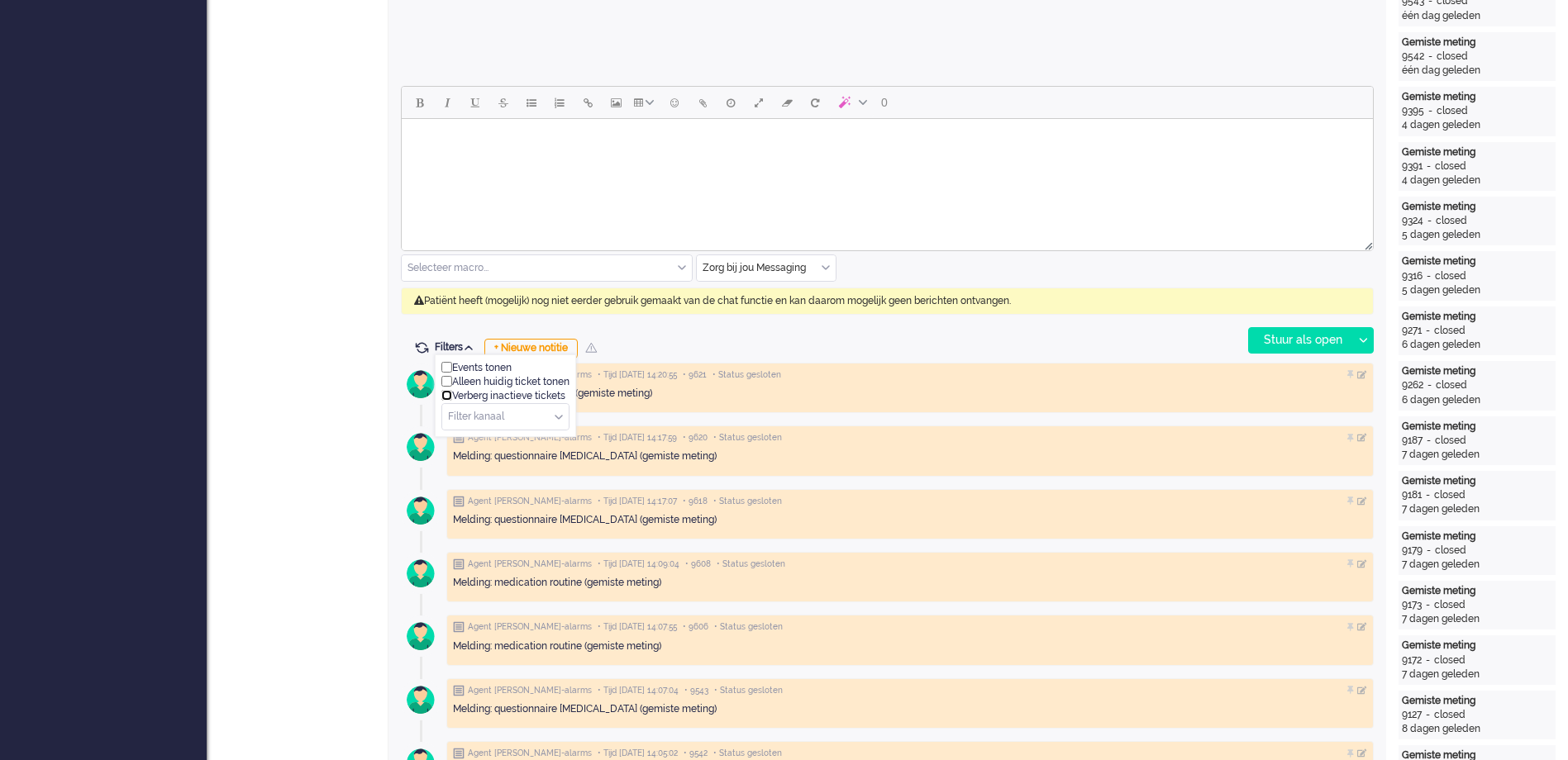 click at bounding box center (446, 395) 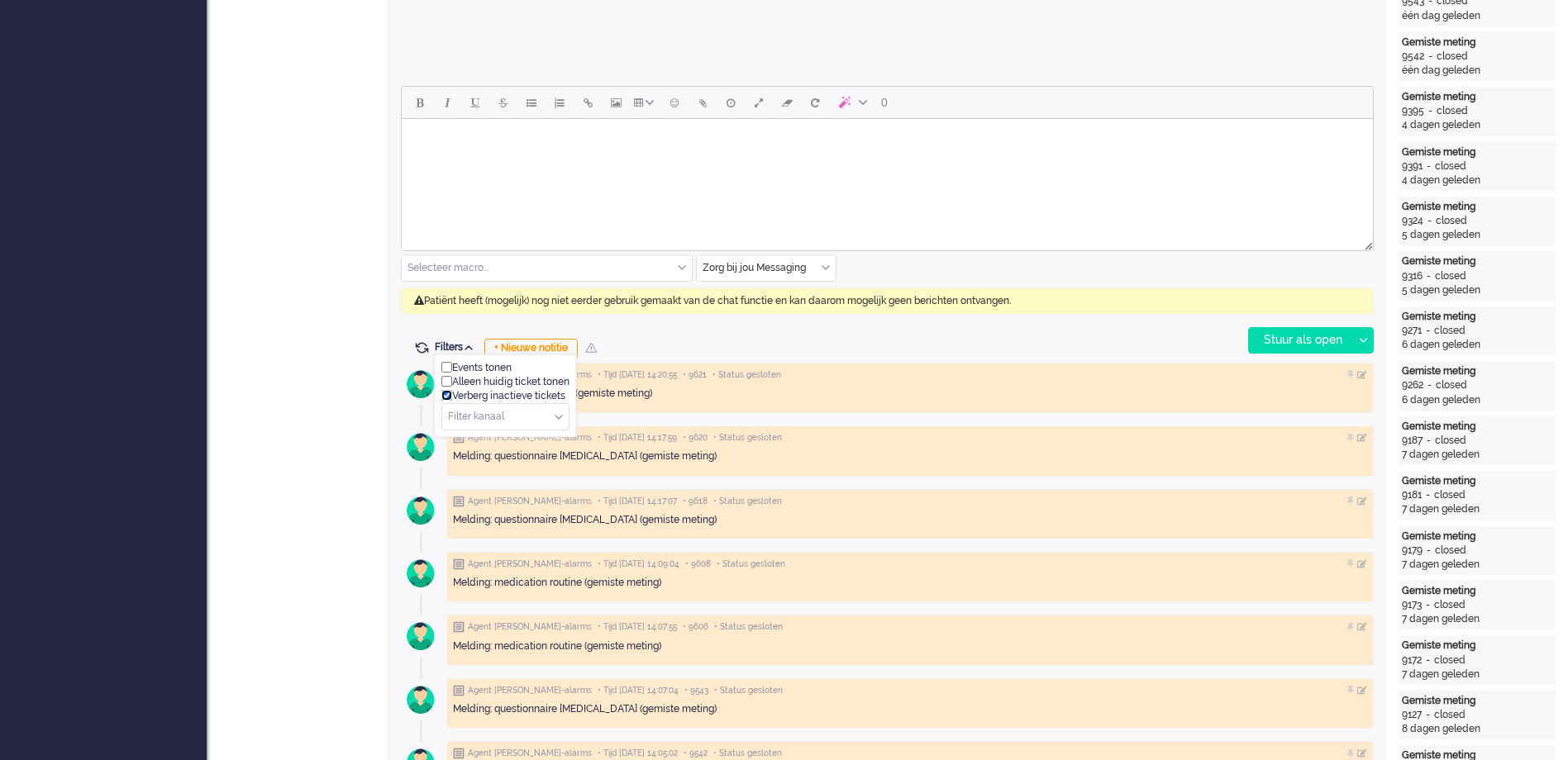 click at bounding box center (446, 395) 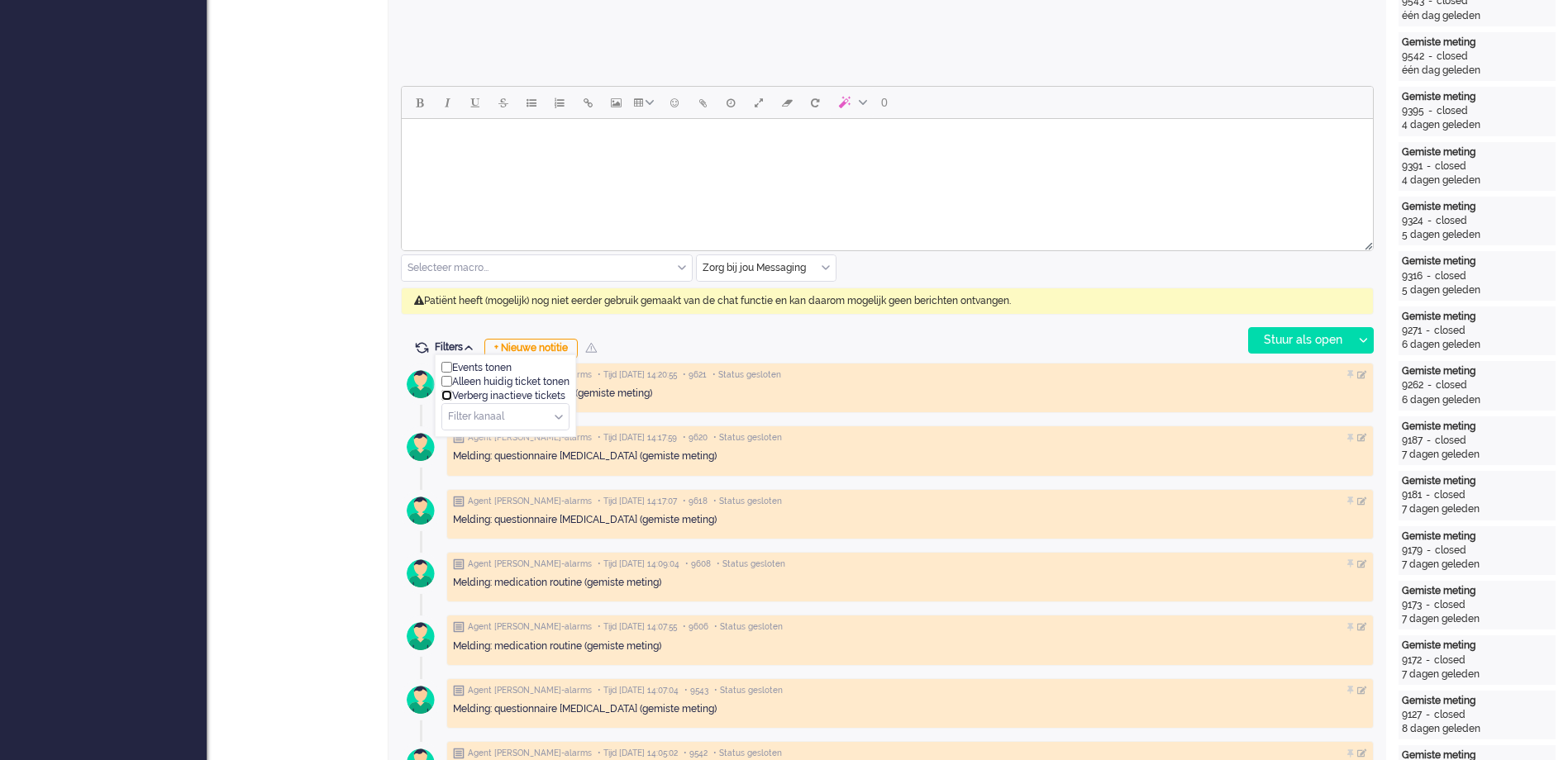 checkbox on "false" 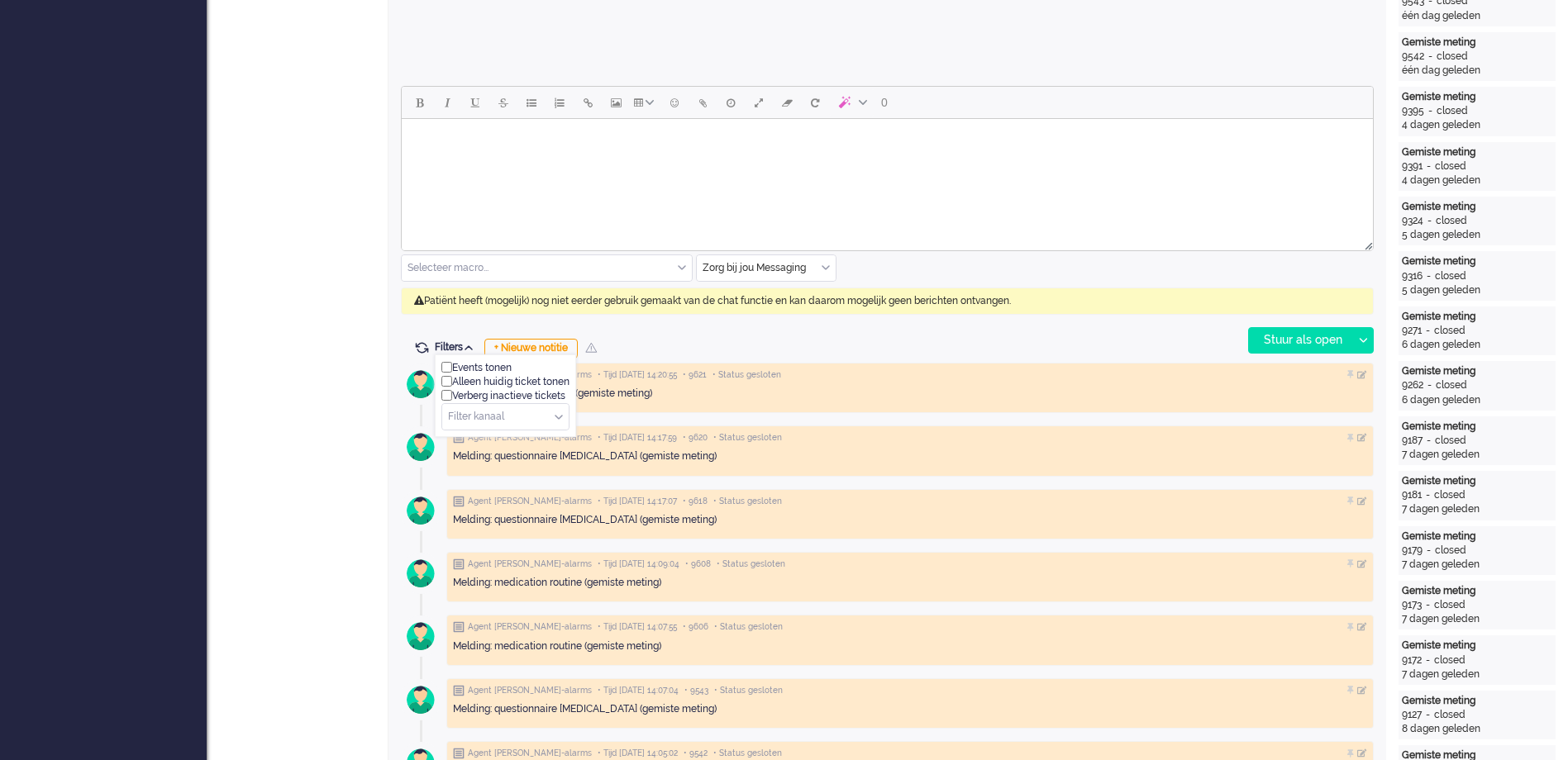click on "0 Selecteer macro... Beleid na supervisie Coaching  - vergeten meting  Contact gezocht - 3 pogingen gedaan Contact gezocht - geen gehoor Inactief Overdracht naar TM-vpk (afmelding) Overdracht naar TM-vpk (algemeen) REACTIE OP OPMERKING test naam test naam 2 Uitleg gegeven  - installatie VERKOUDHEID Verslaglegging contact patiënt Voorbereiding supervisie Zorg bij jou Messaging email uitgaand telefoon sms Zorg bij jou Messaging Zorg bij jou Messaging Stuur als open Stuur als open Stuur als in afwachting Stuur als geparkeerd Stuur als opgelost  Patiënt heeft (mogelijk) nog niet eerder gebruik gemaakt van de chat functie en kan daarom mogelijk geen berichten ontvangen." 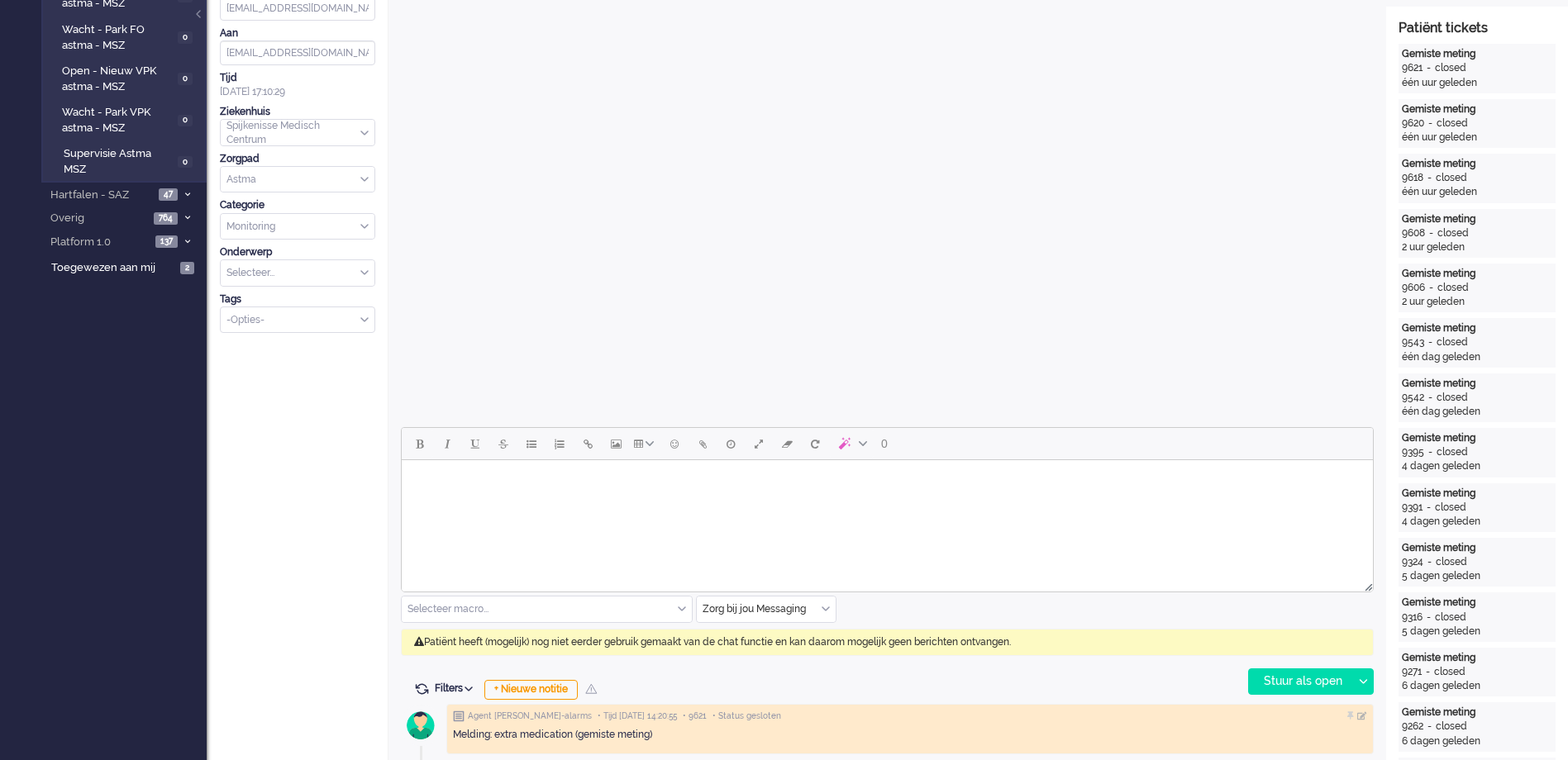 scroll, scrollTop: 463, scrollLeft: 0, axis: vertical 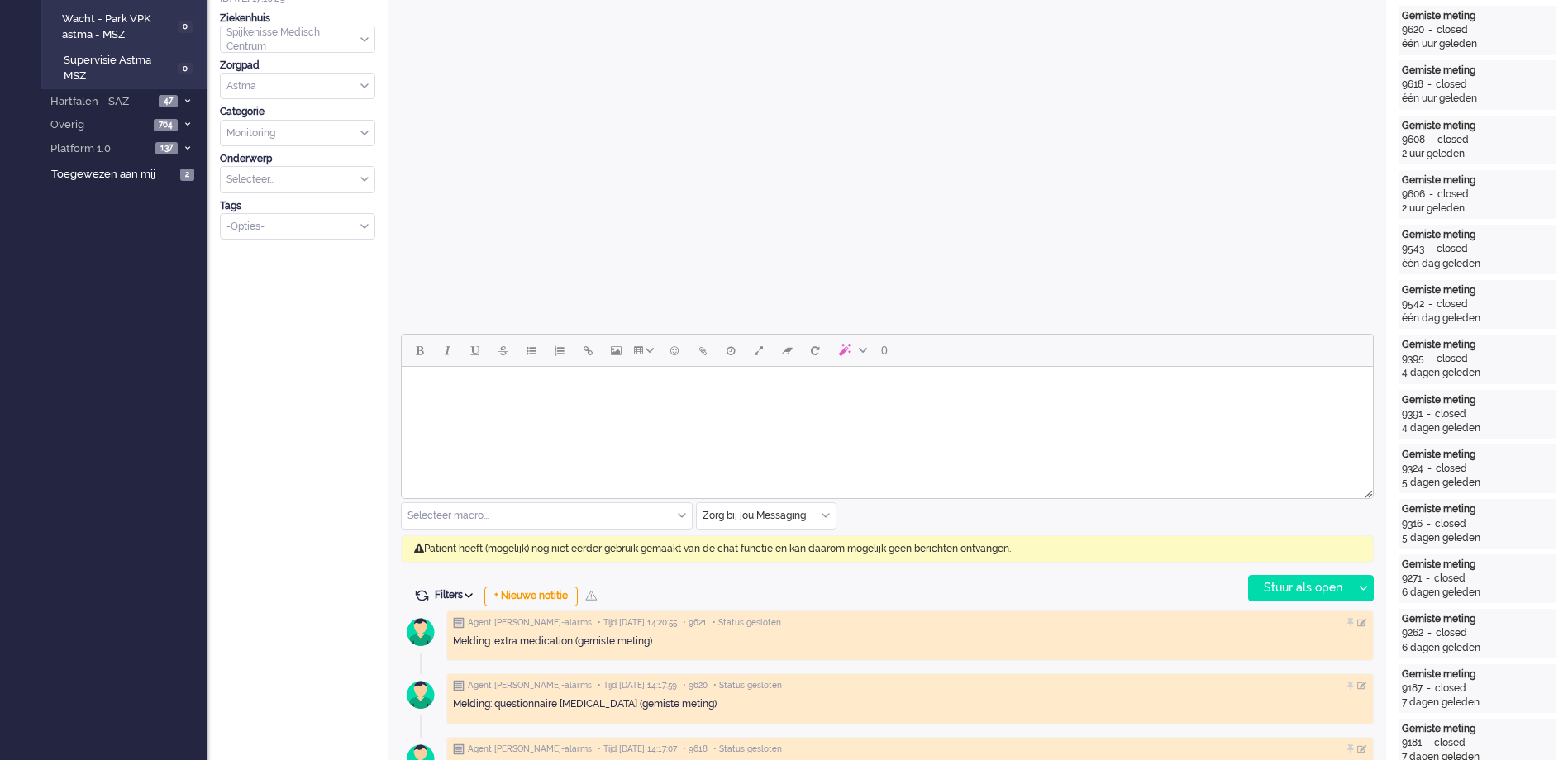 click at bounding box center [469, 596] 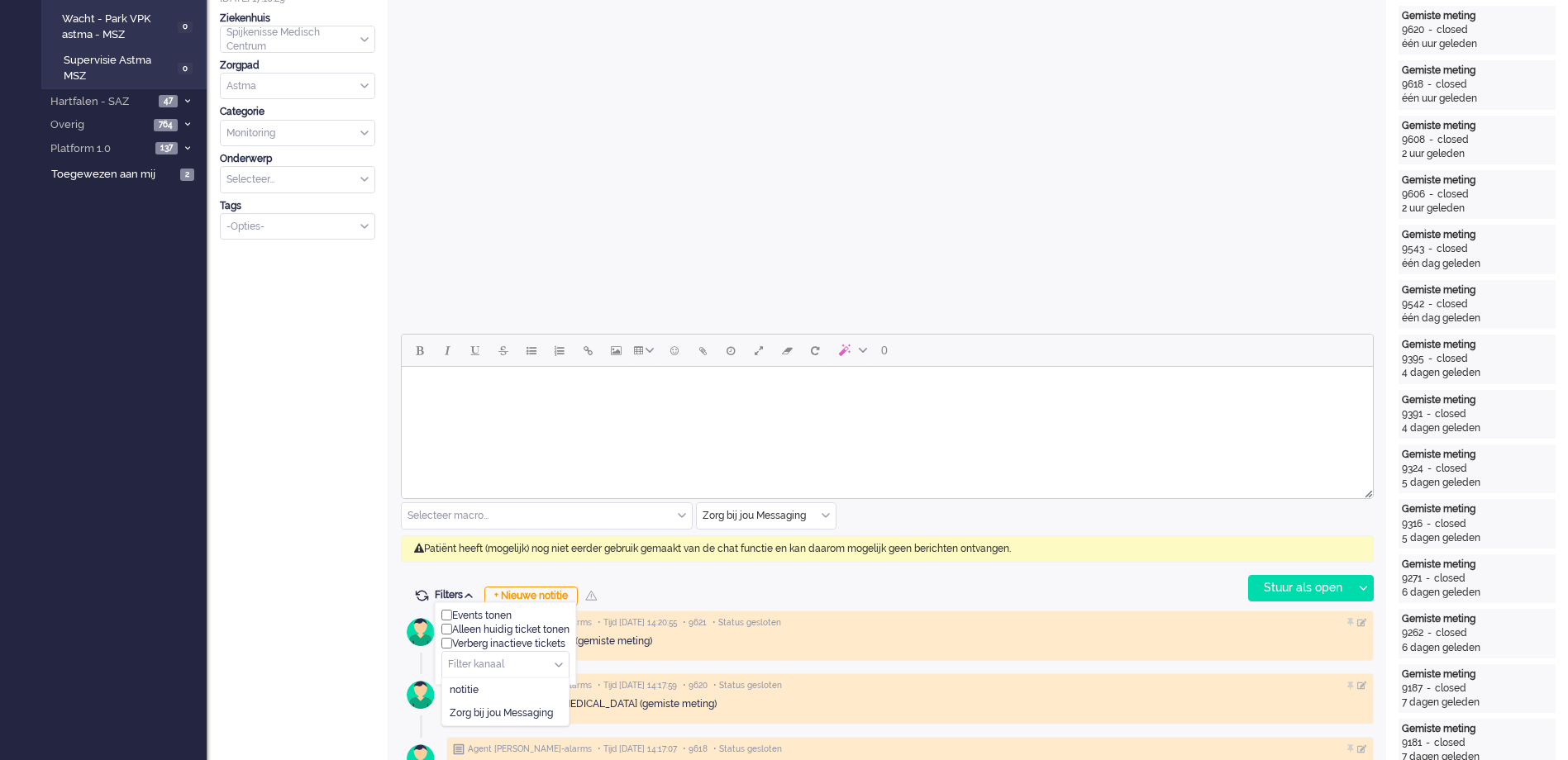 click at bounding box center (505, 664) 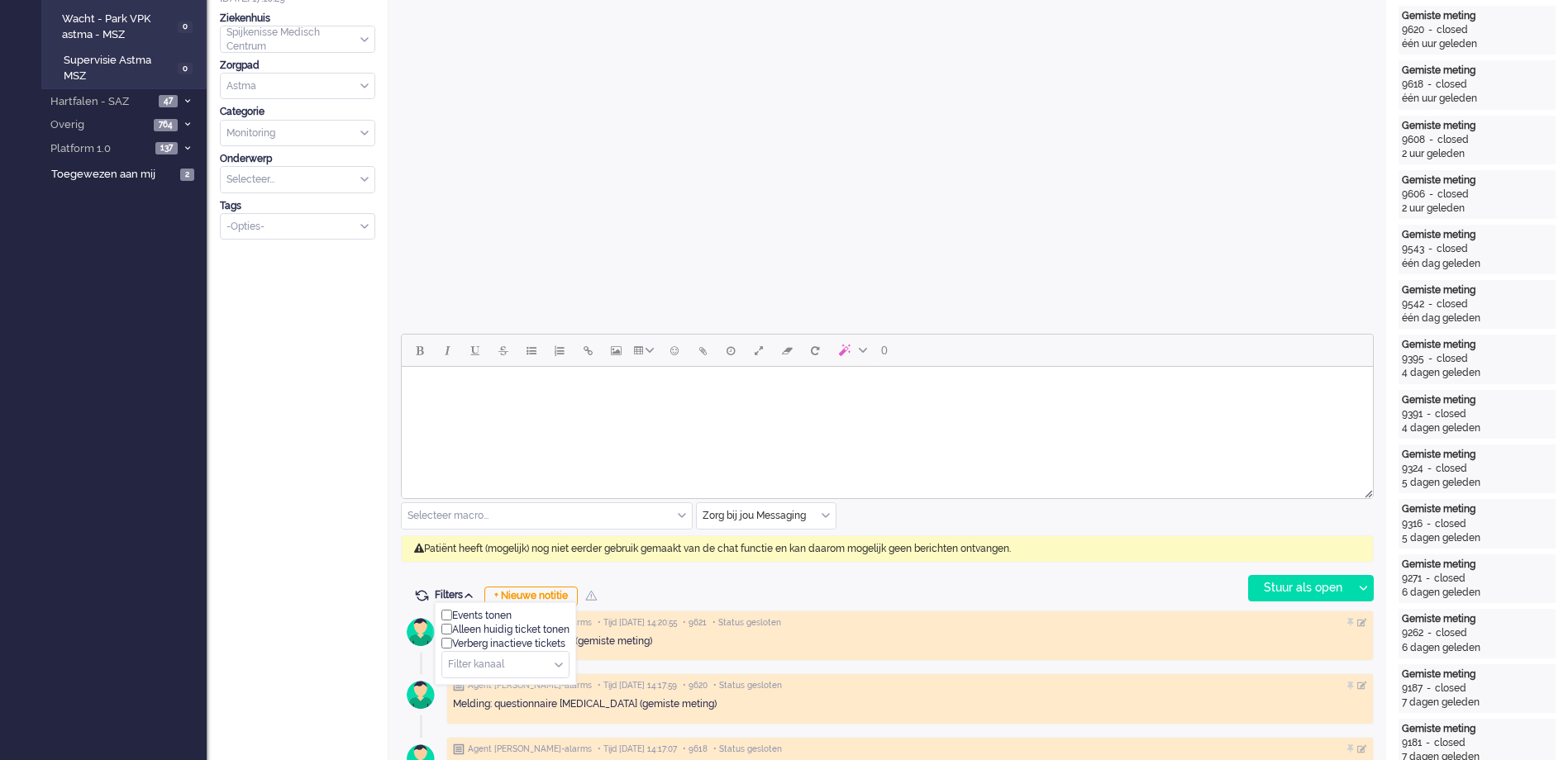 click on "0 Selecteer macro... Beleid na supervisie Coaching  - vergeten meting  Contact gezocht - 3 pogingen gedaan Contact gezocht - geen gehoor Inactief Overdracht naar TM-vpk (afmelding) Overdracht naar TM-vpk (algemeen) REACTIE OP OPMERKING test naam test naam 2 Uitleg gegeven  - installatie VERKOUDHEID Verslaglegging contact patiënt Voorbereiding supervisie Zorg bij jou Messaging email uitgaand telefoon sms Zorg bij jou Messaging Zorg bij jou Messaging Stuur als open Stuur als open Stuur als in afwachting Stuur als geparkeerd Stuur als opgelost  Patiënt heeft (mogelijk) nog niet eerder gebruik gemaakt van de chat functie en kan daarom mogelijk geen berichten ontvangen." 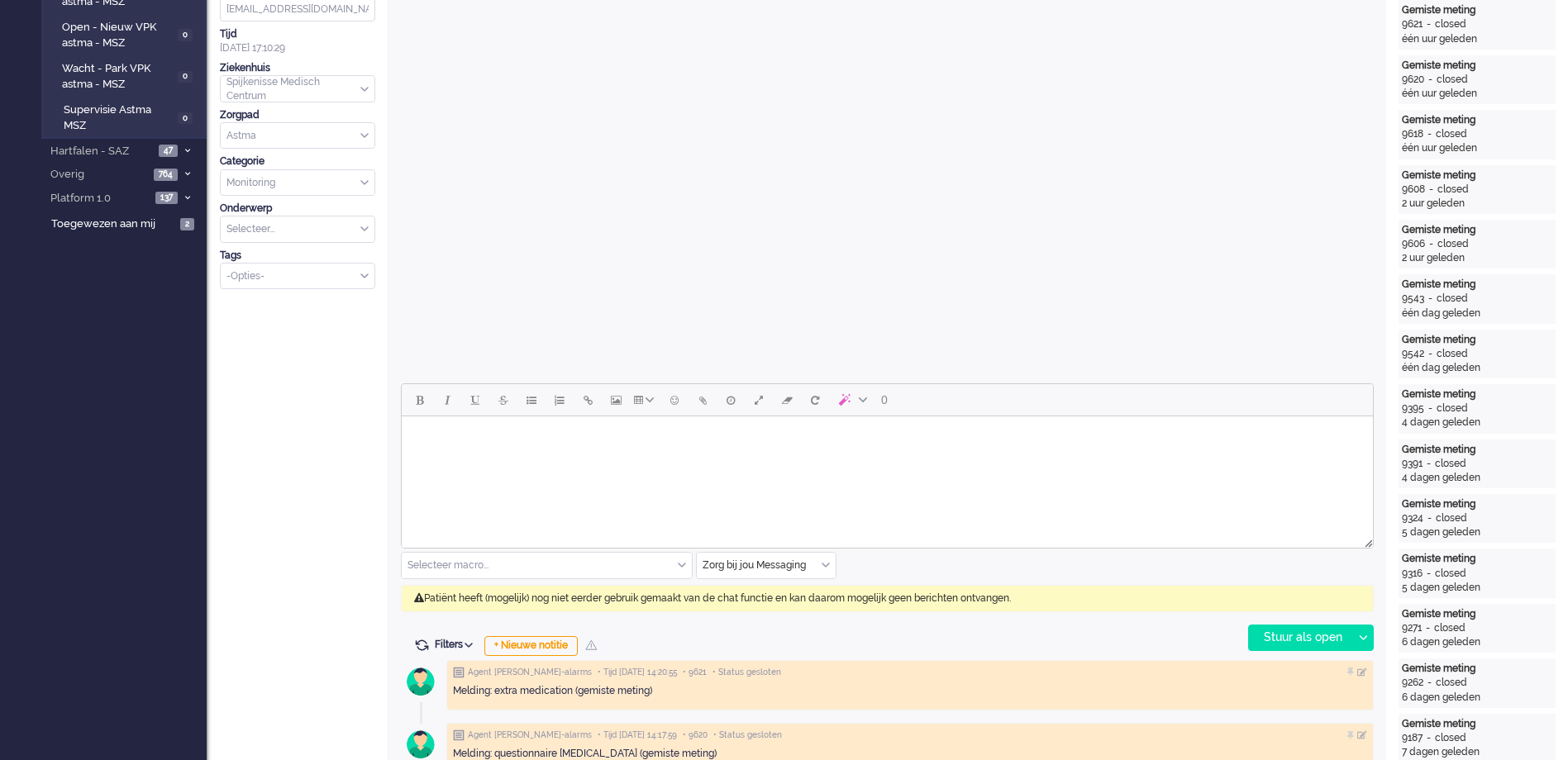scroll, scrollTop: 0, scrollLeft: 0, axis: both 